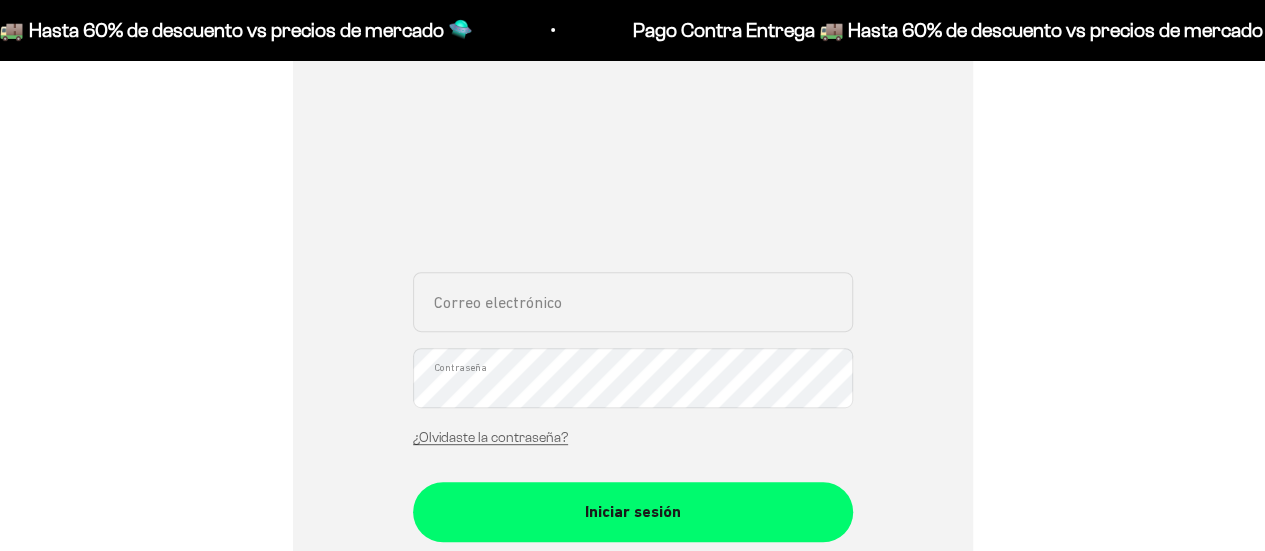 scroll, scrollTop: 300, scrollLeft: 0, axis: vertical 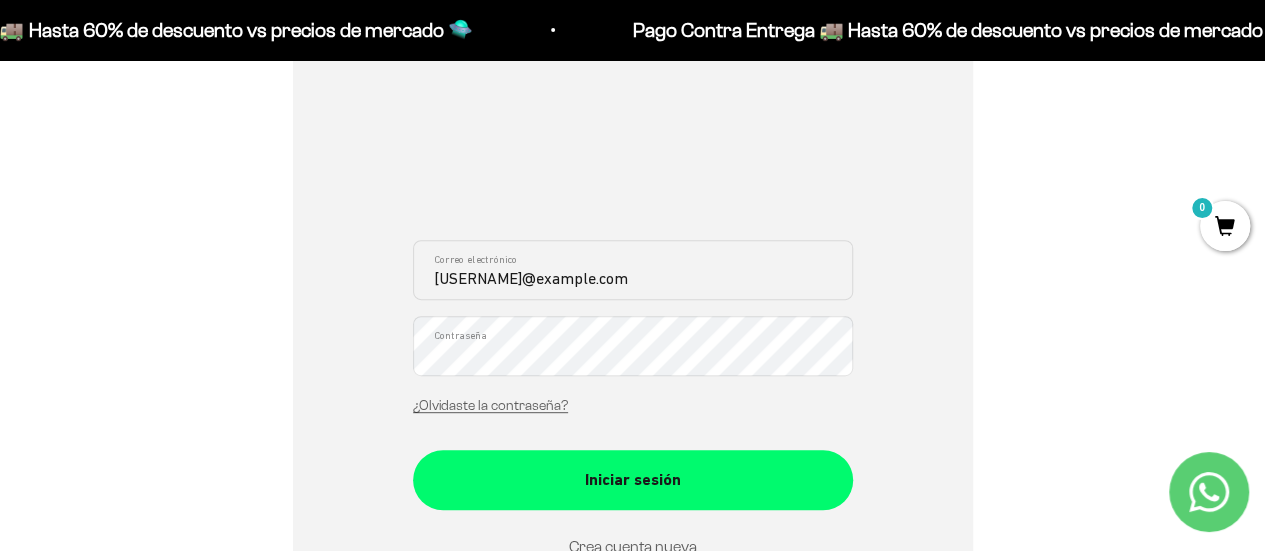 type on "[USERNAME]@example.com" 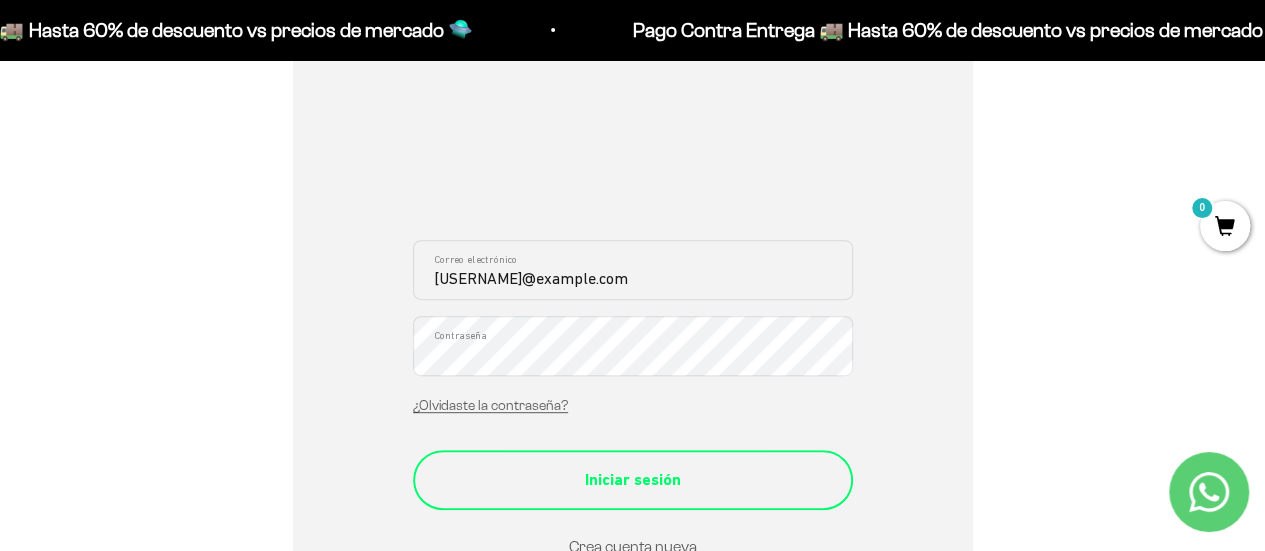 click on "Iniciar sesión" at bounding box center [633, 480] 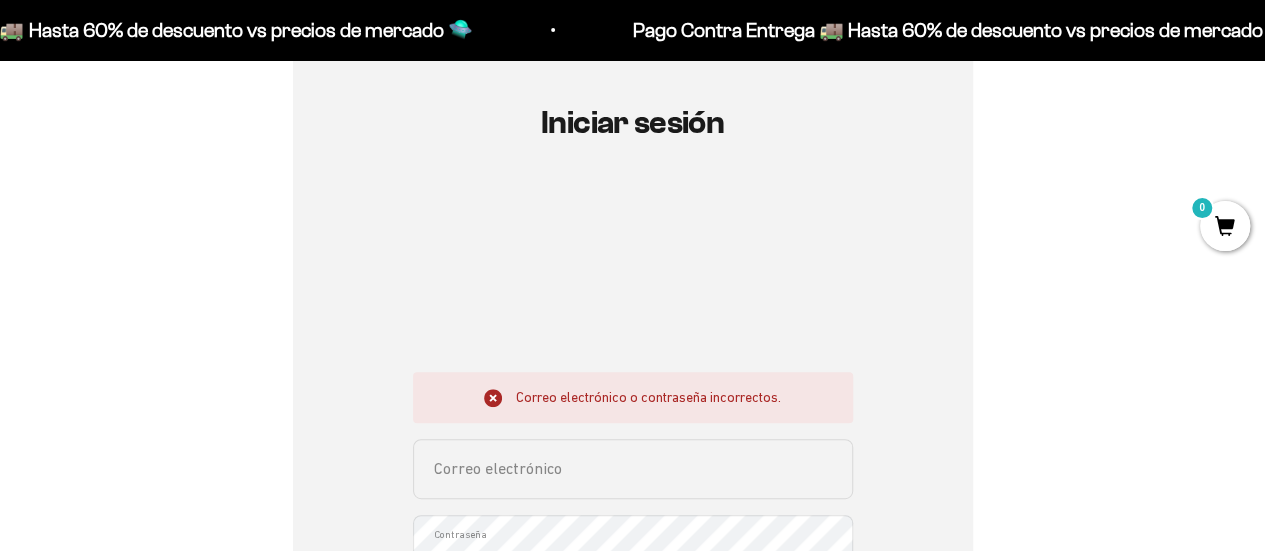 scroll, scrollTop: 400, scrollLeft: 0, axis: vertical 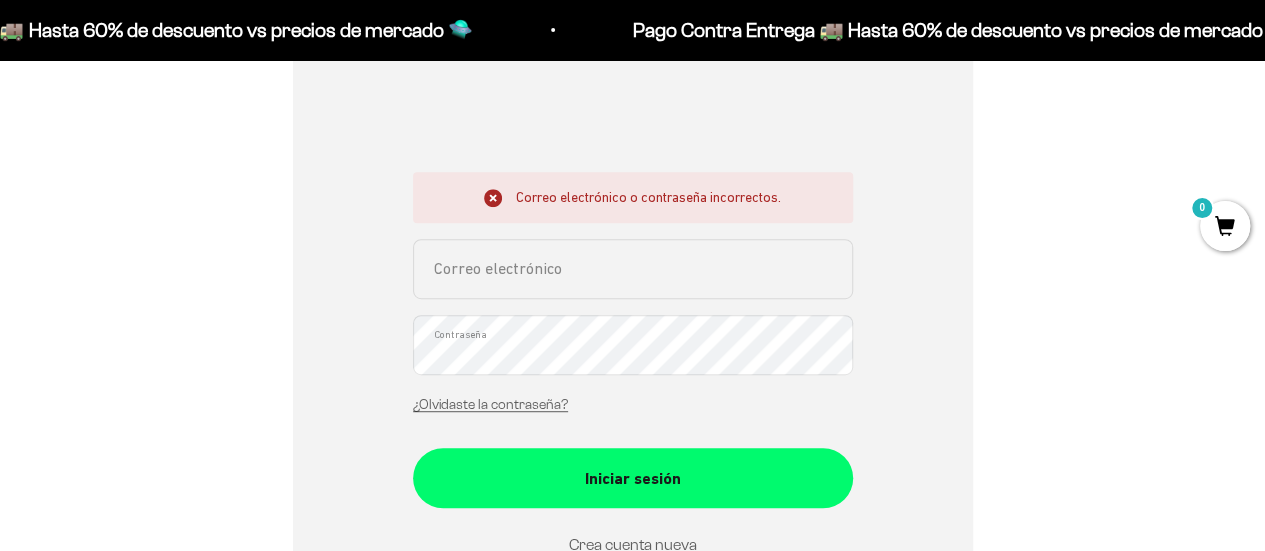 click on "¿Olvidaste la contraseña?" at bounding box center (490, 404) 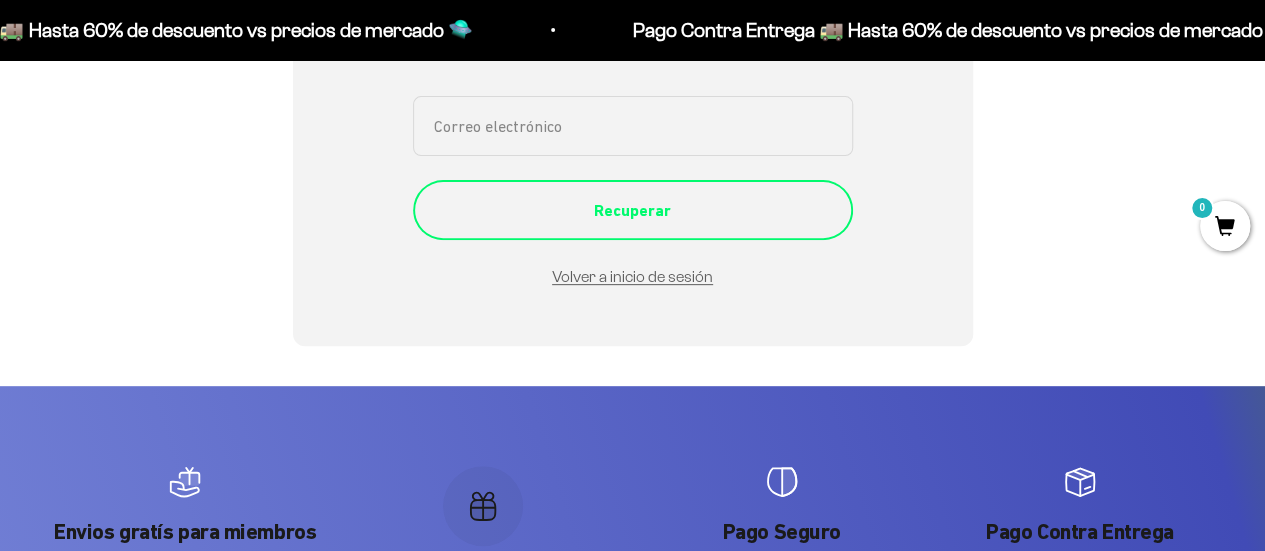 scroll, scrollTop: 200, scrollLeft: 0, axis: vertical 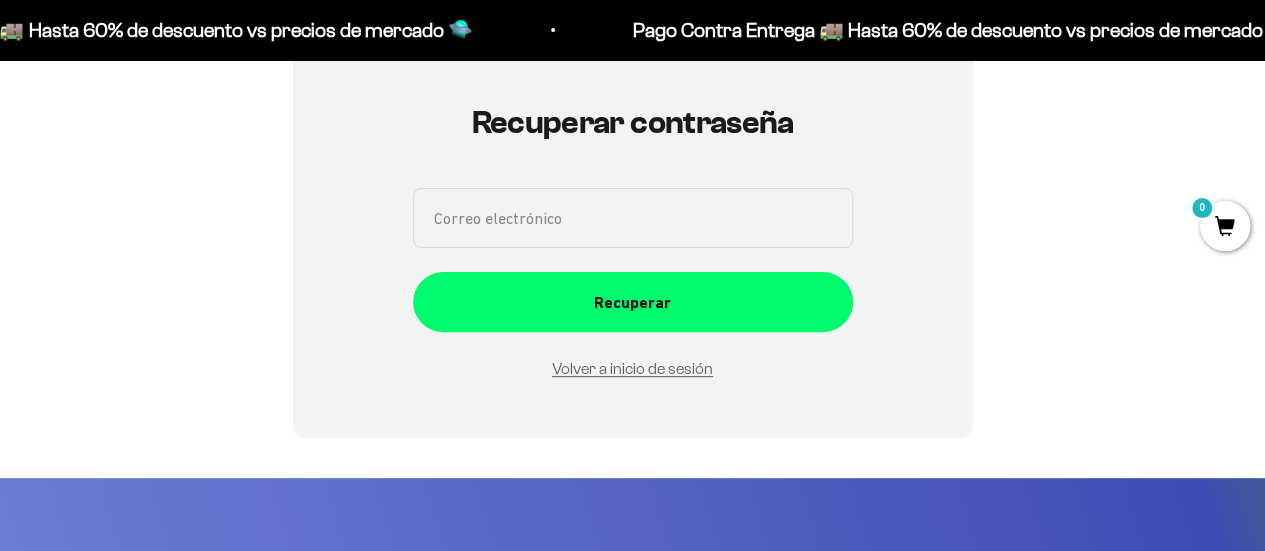 click on "Correo electrónico" at bounding box center [633, 218] 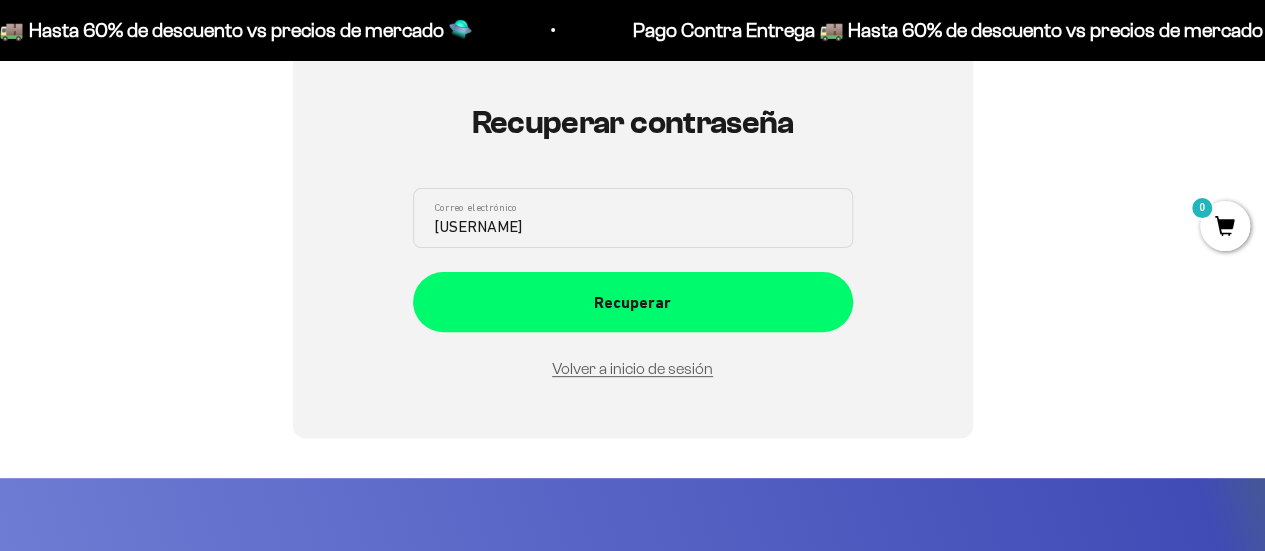 type on "sierracaleb7@gmail.com" 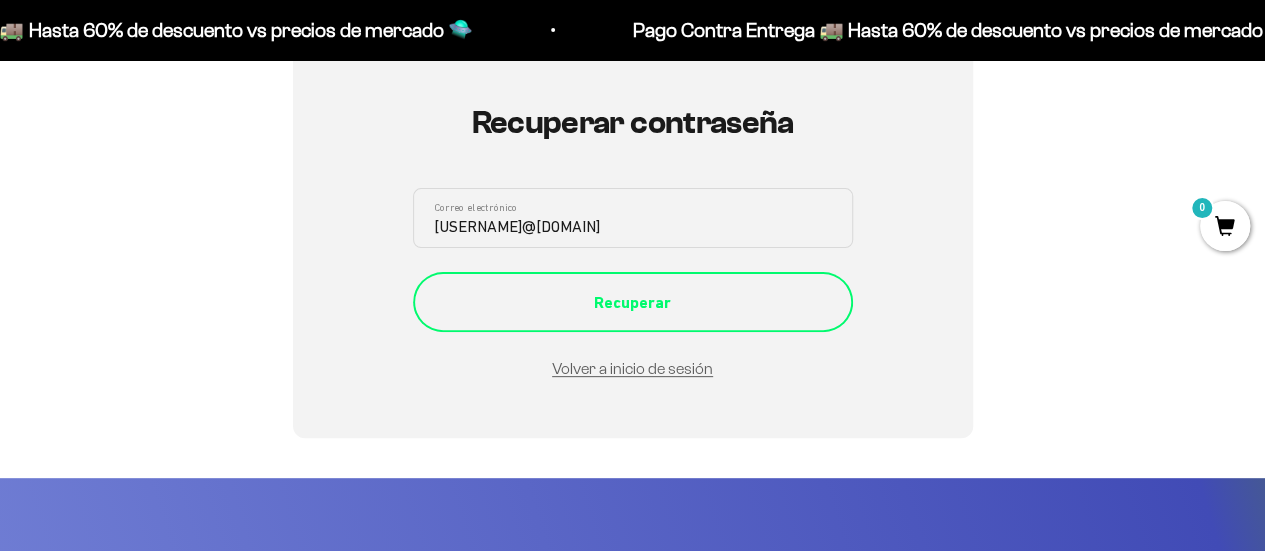 click on "Recuperar" at bounding box center (633, 303) 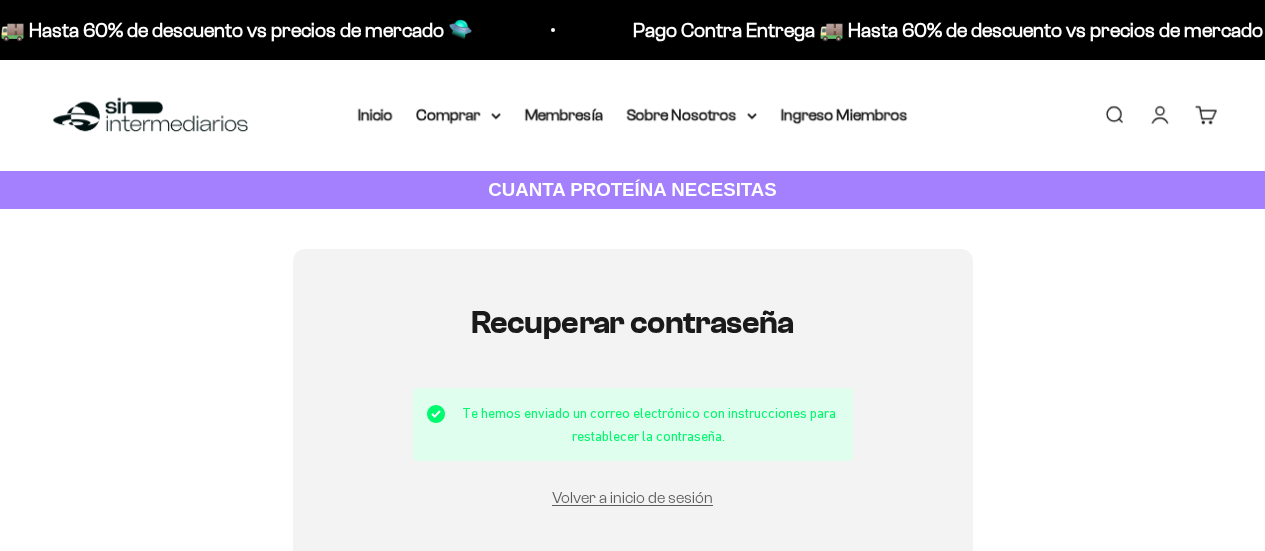 scroll, scrollTop: 0, scrollLeft: 0, axis: both 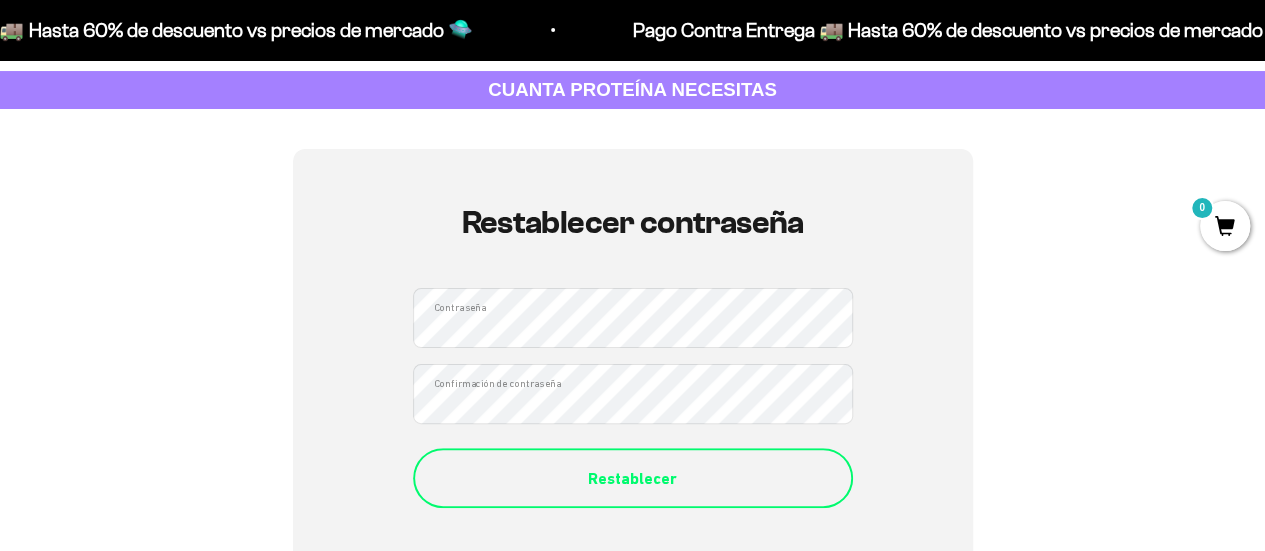 click on "Restablecer" at bounding box center (633, 479) 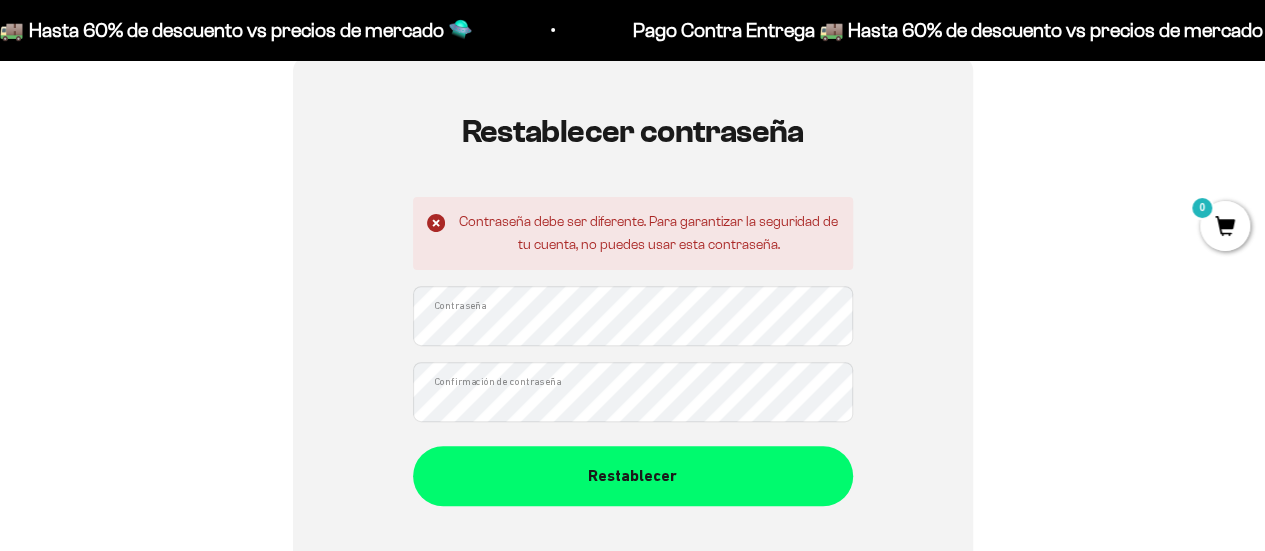 scroll, scrollTop: 200, scrollLeft: 0, axis: vertical 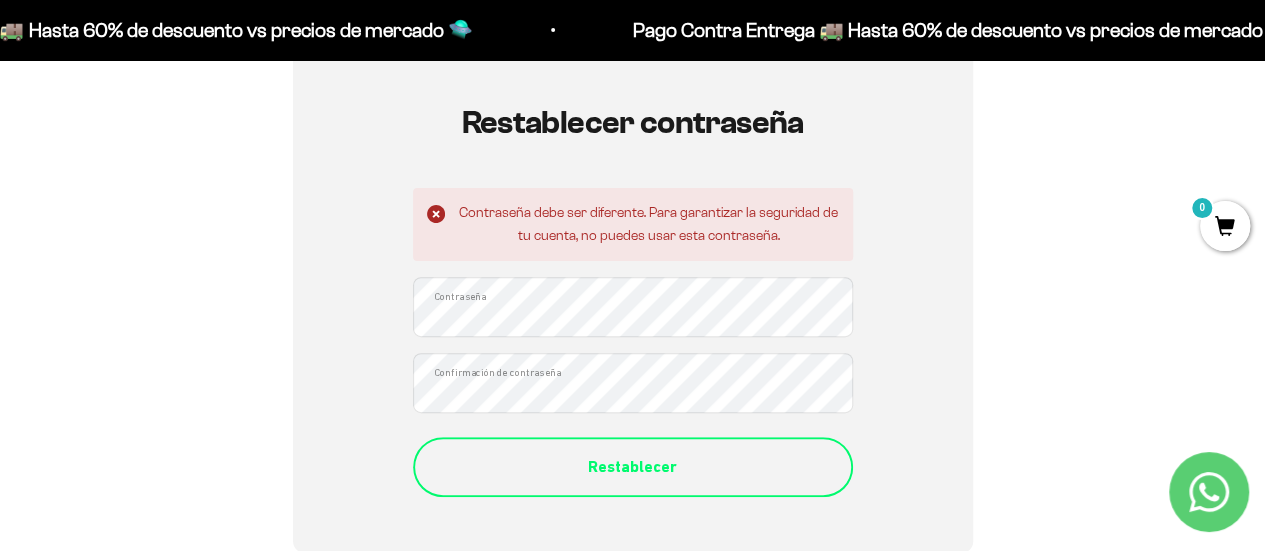 click on "Restablecer" at bounding box center [633, 467] 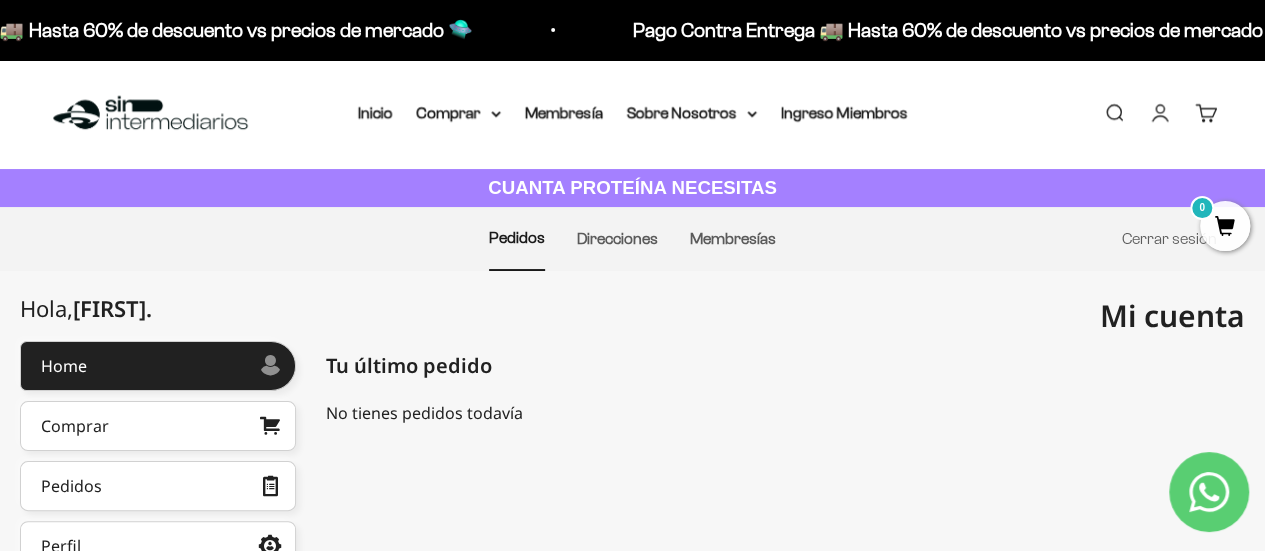 scroll, scrollTop: 0, scrollLeft: 0, axis: both 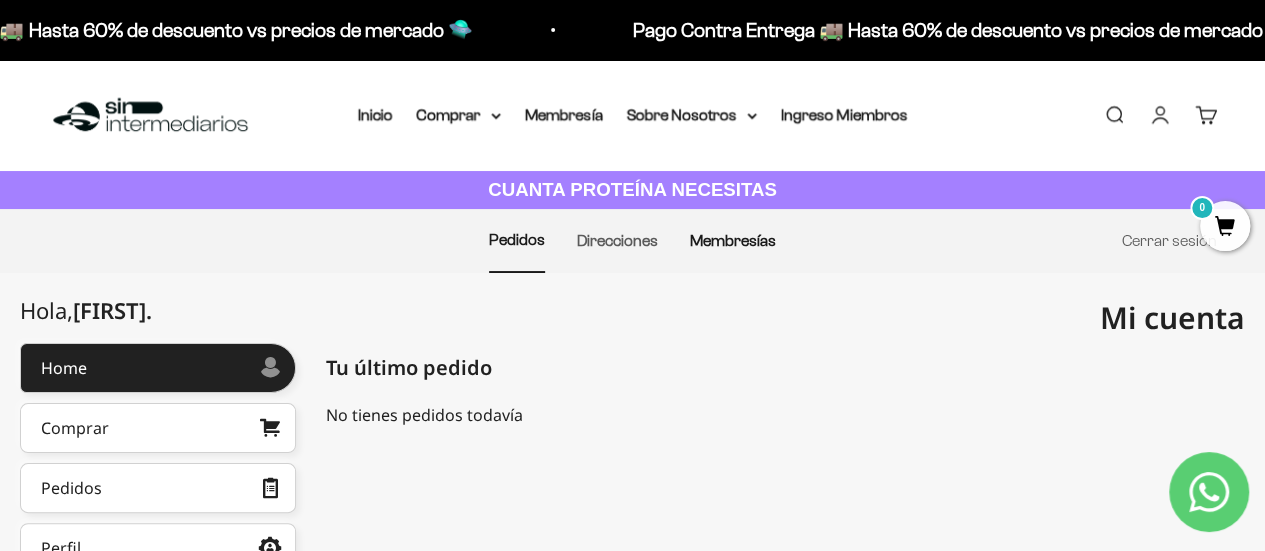 click on "Membresías" at bounding box center [733, 240] 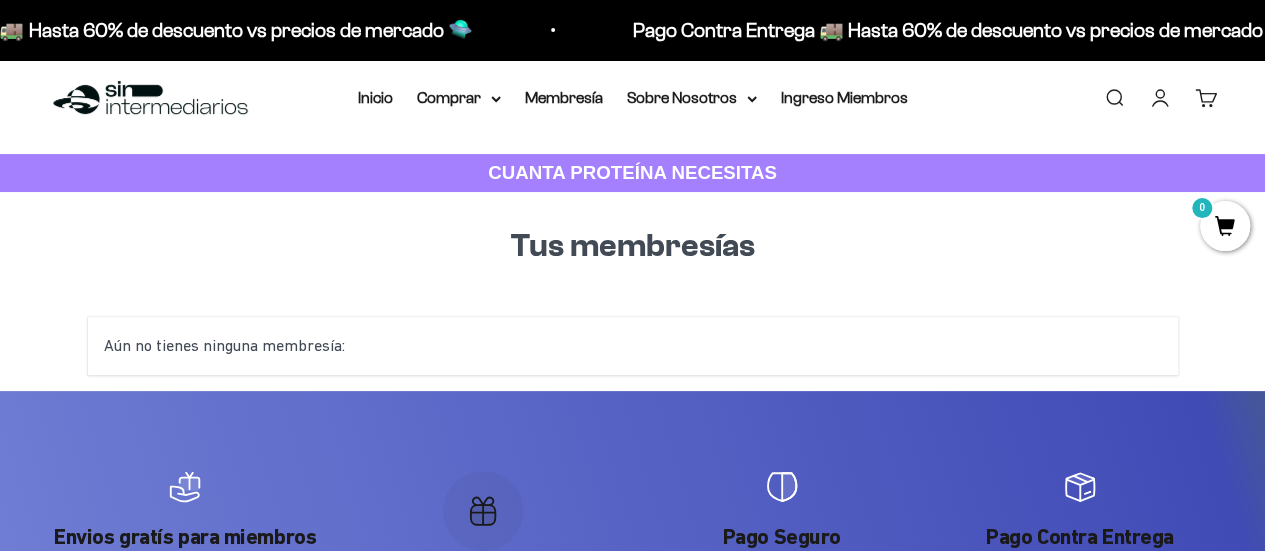 scroll, scrollTop: 0, scrollLeft: 0, axis: both 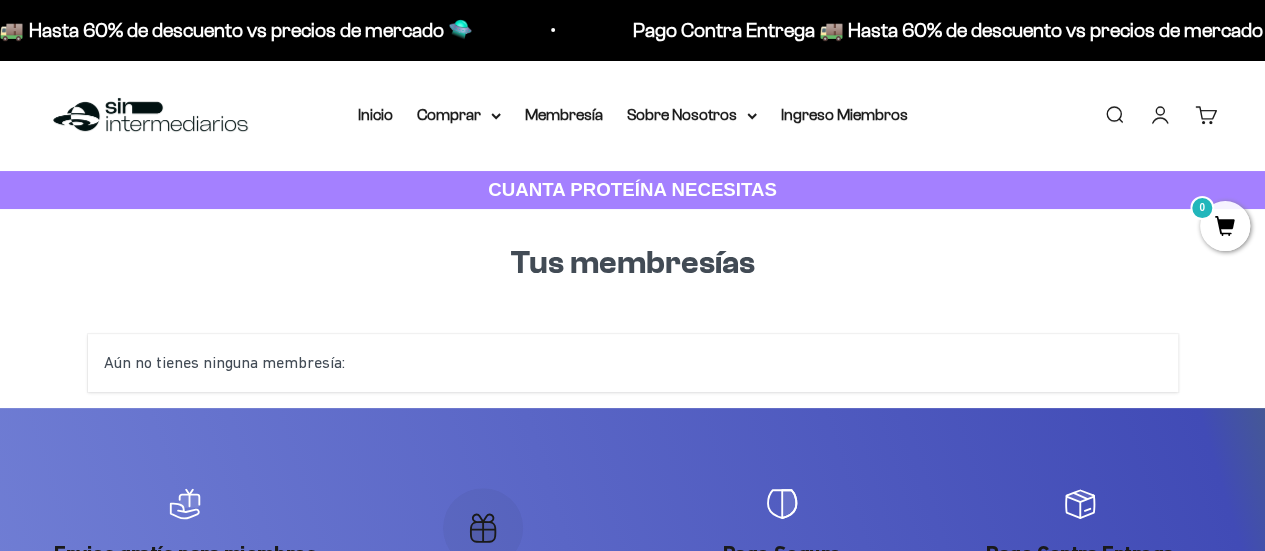 click on "Aún no tienes ninguna membresía:" at bounding box center [633, 363] 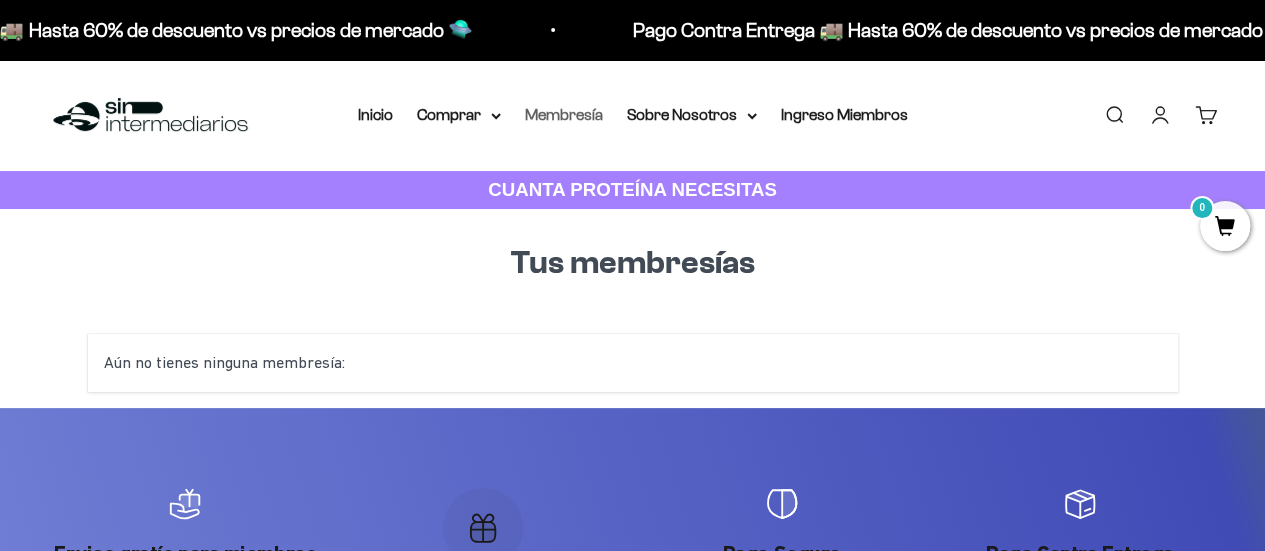 click on "Membresía" at bounding box center [564, 114] 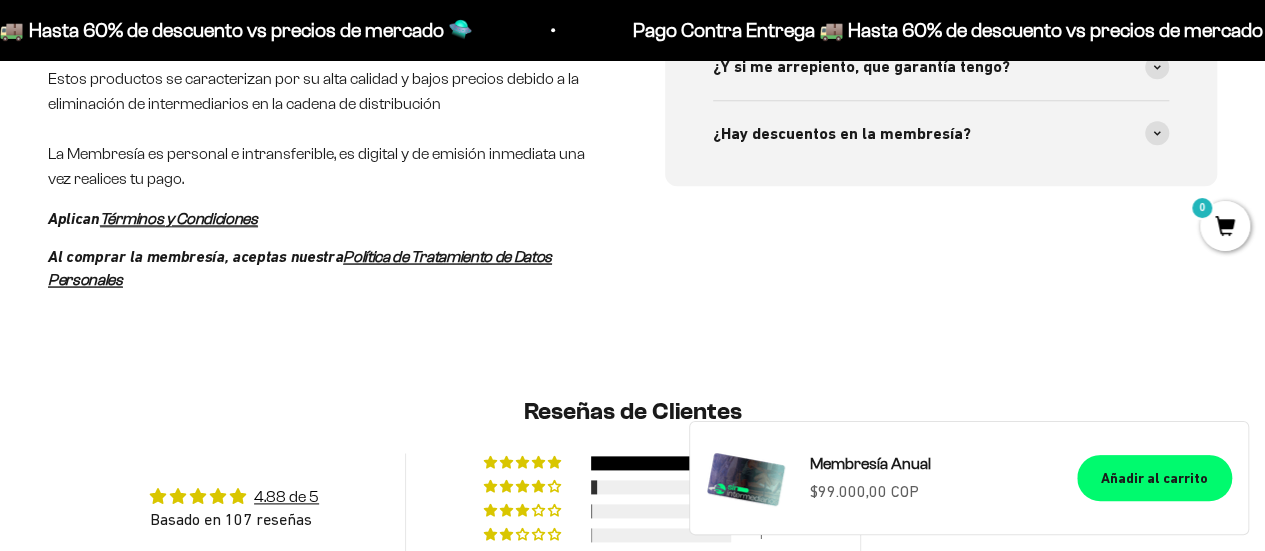 scroll, scrollTop: 1398, scrollLeft: 0, axis: vertical 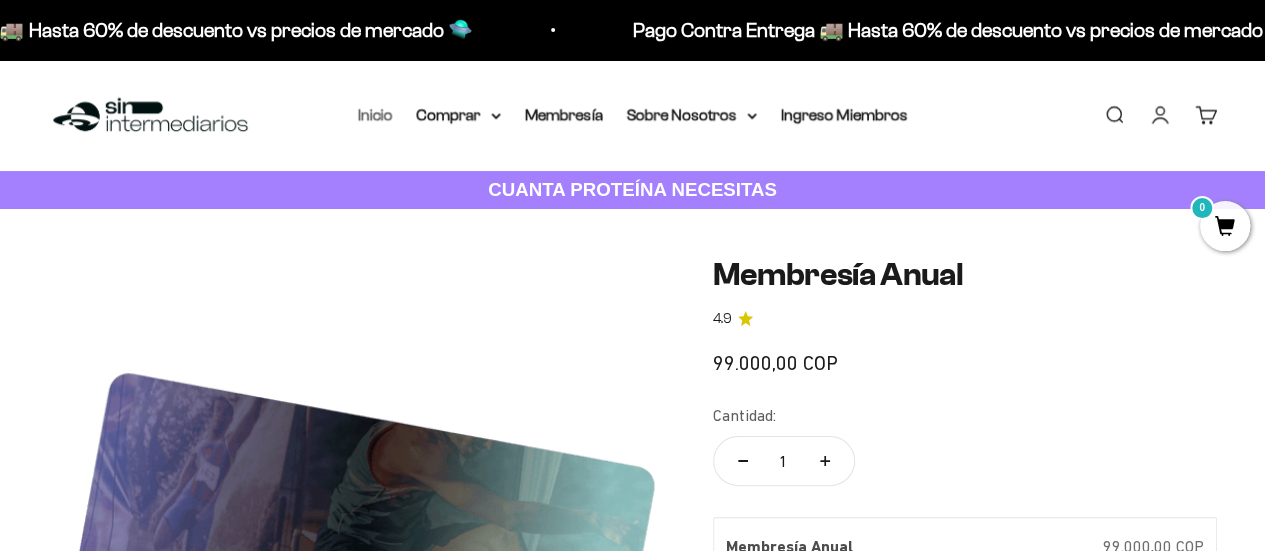 click on "Inicio" at bounding box center (375, 114) 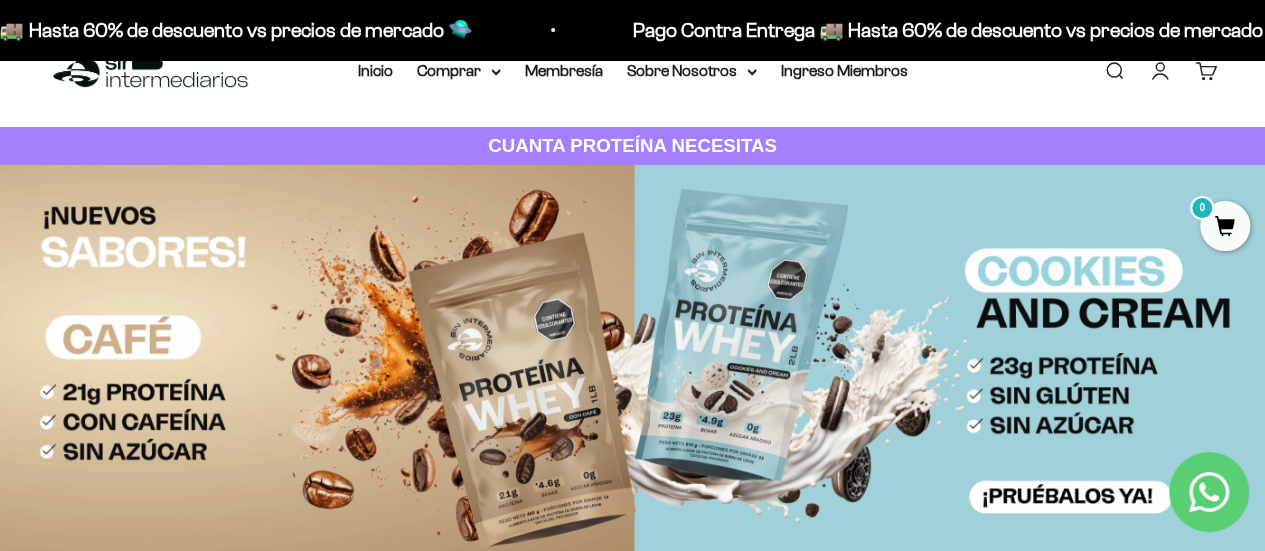 scroll, scrollTop: 0, scrollLeft: 0, axis: both 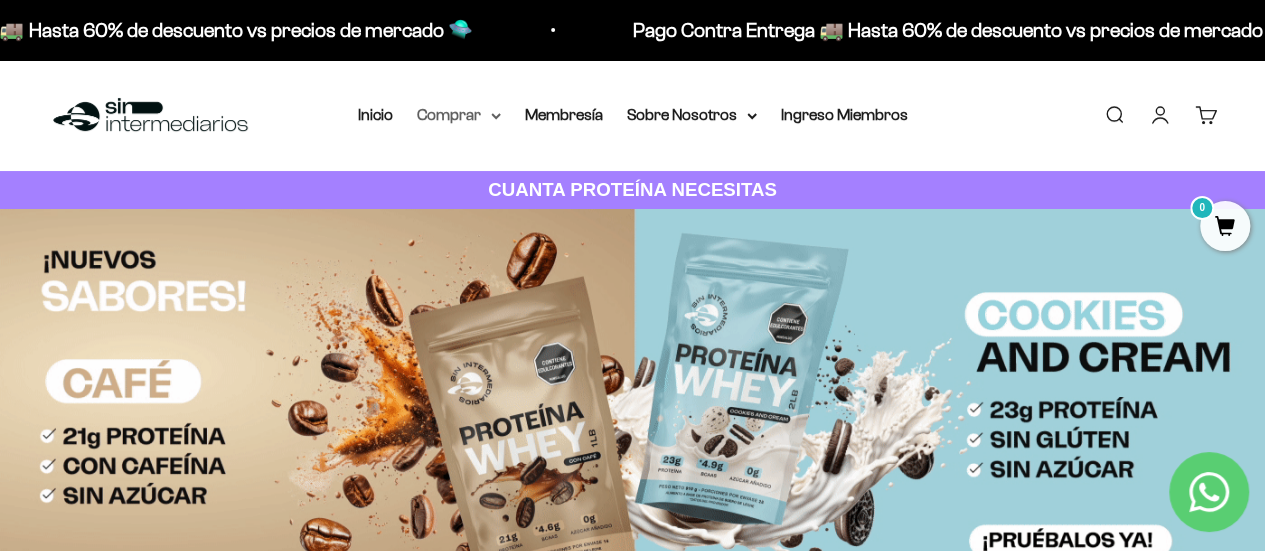 click 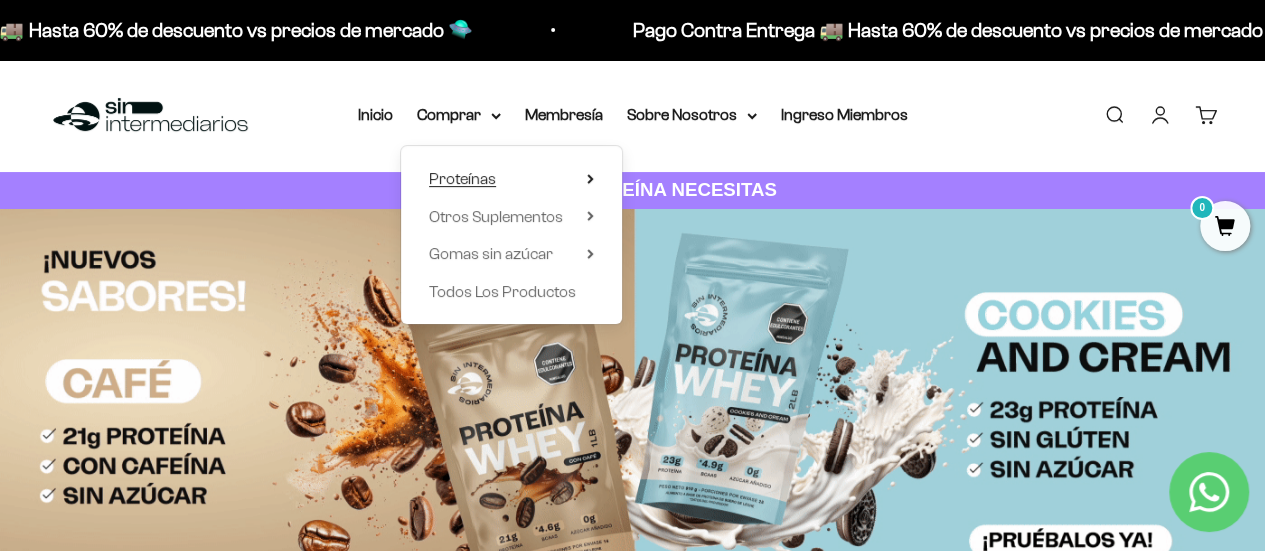 click on "Proteínas" at bounding box center (462, 178) 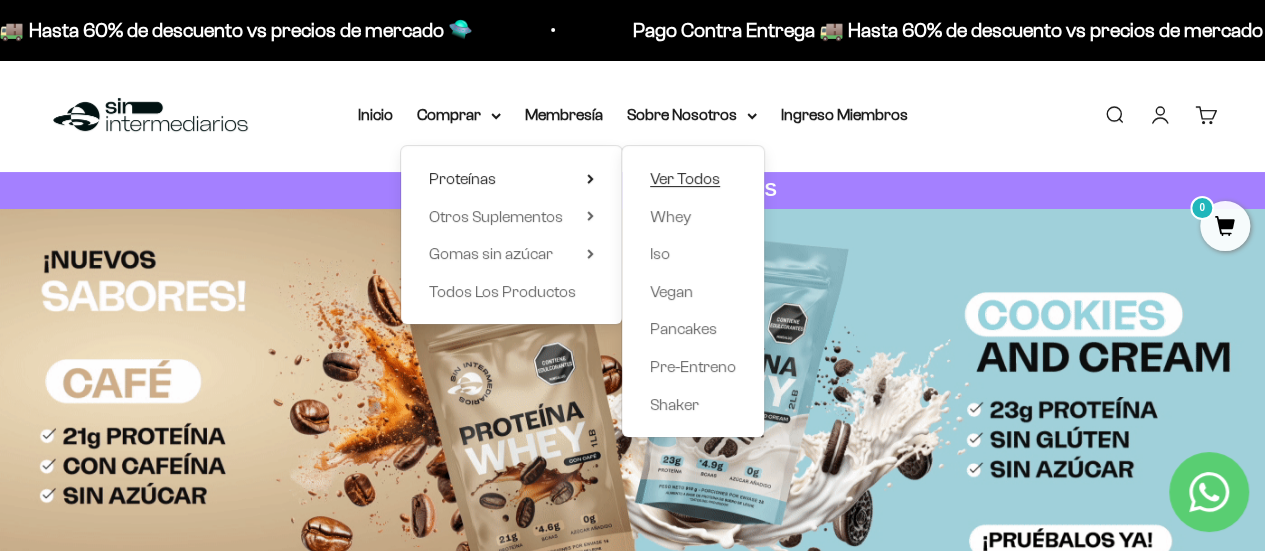 click on "Ver Todos" at bounding box center (685, 178) 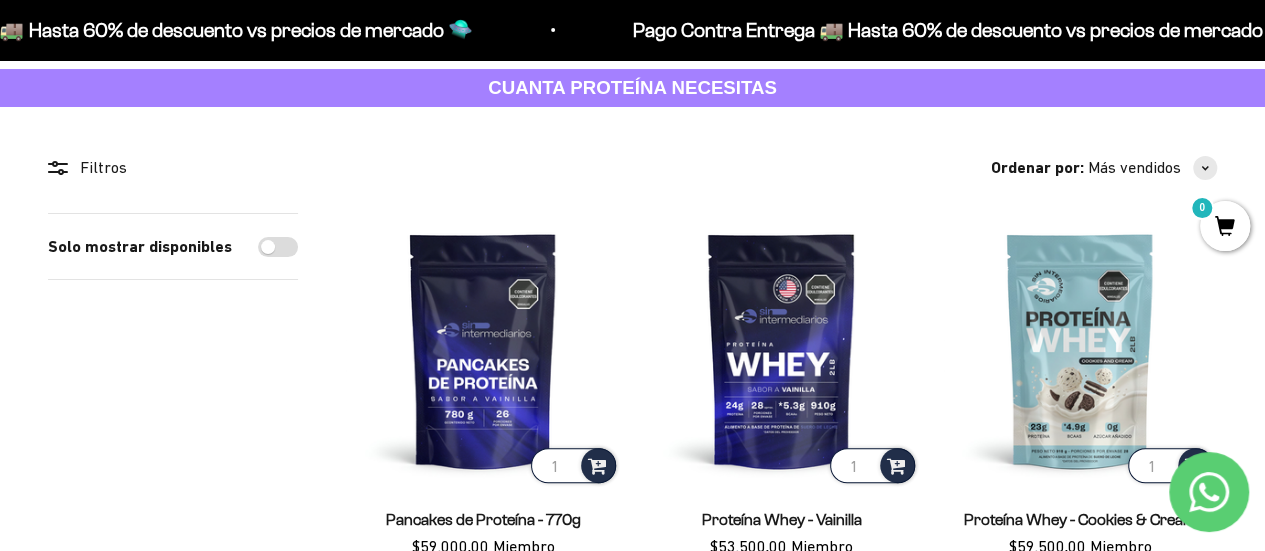 scroll, scrollTop: 0, scrollLeft: 0, axis: both 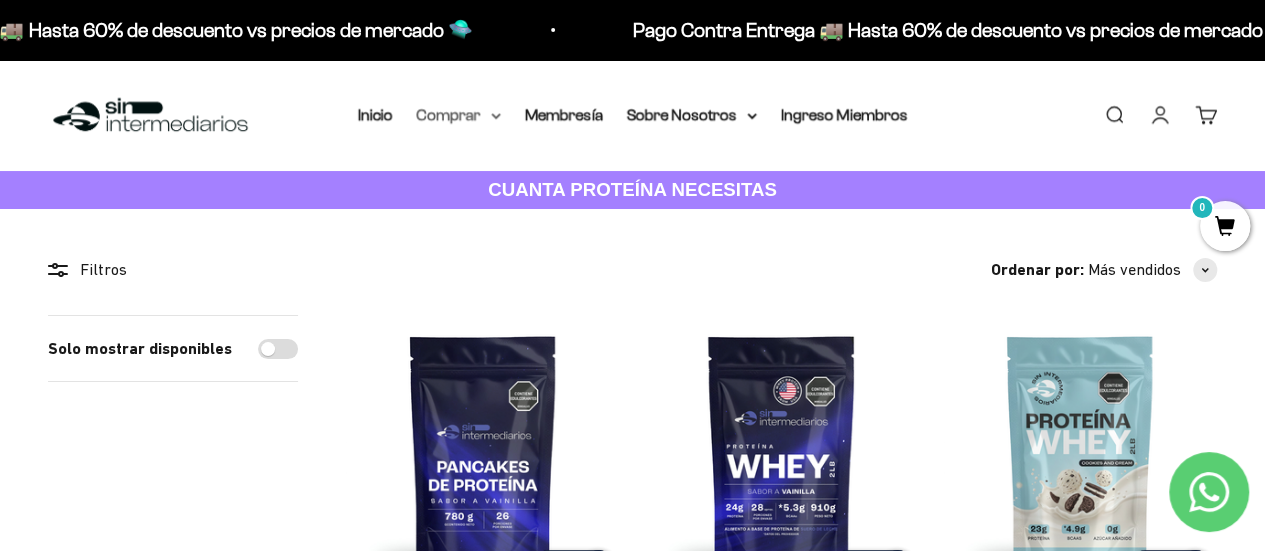 click 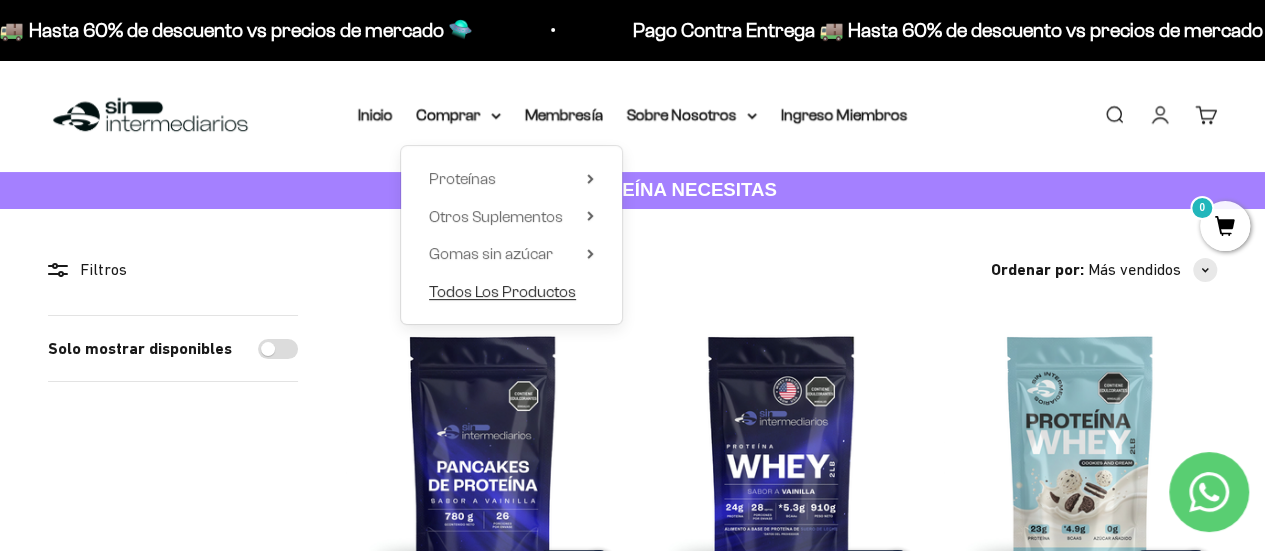 click on "Todos Los Productos" at bounding box center (502, 291) 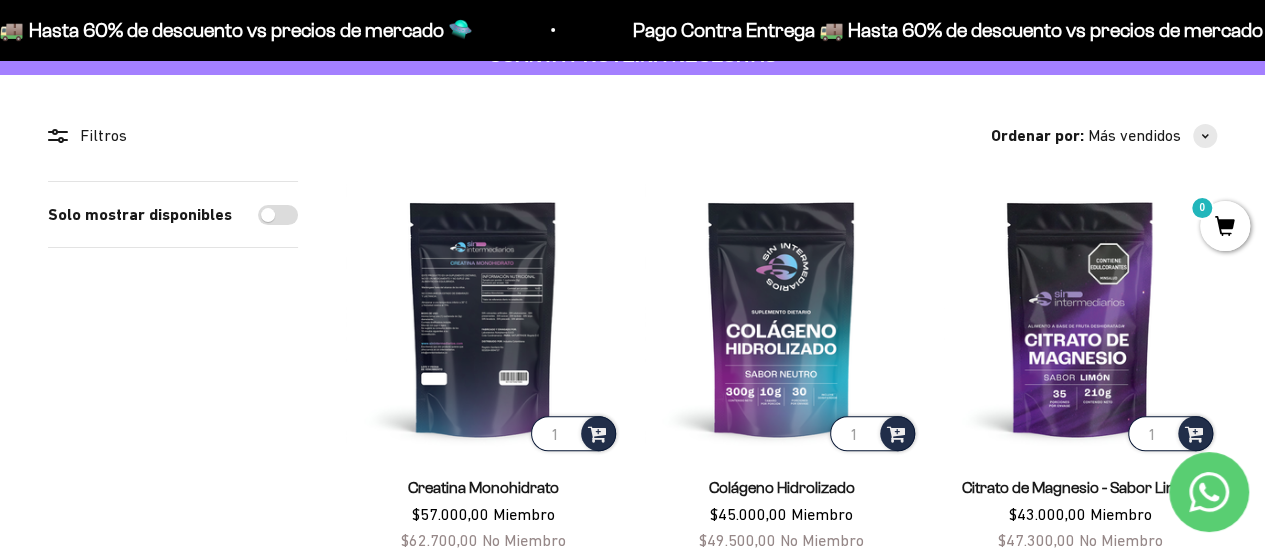 scroll, scrollTop: 200, scrollLeft: 0, axis: vertical 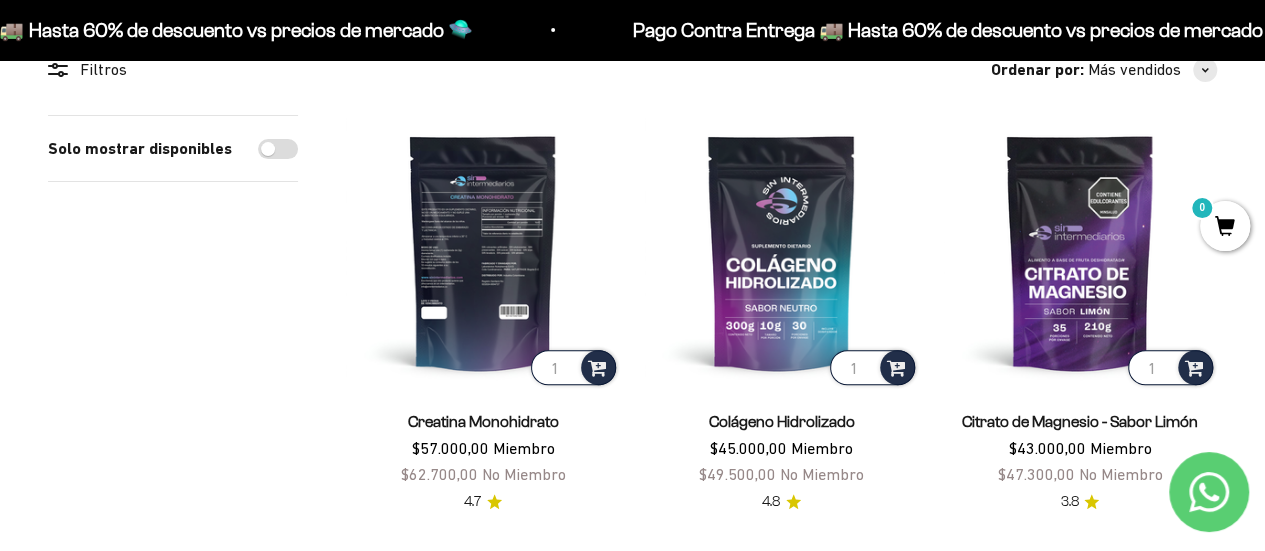 click at bounding box center [483, 252] 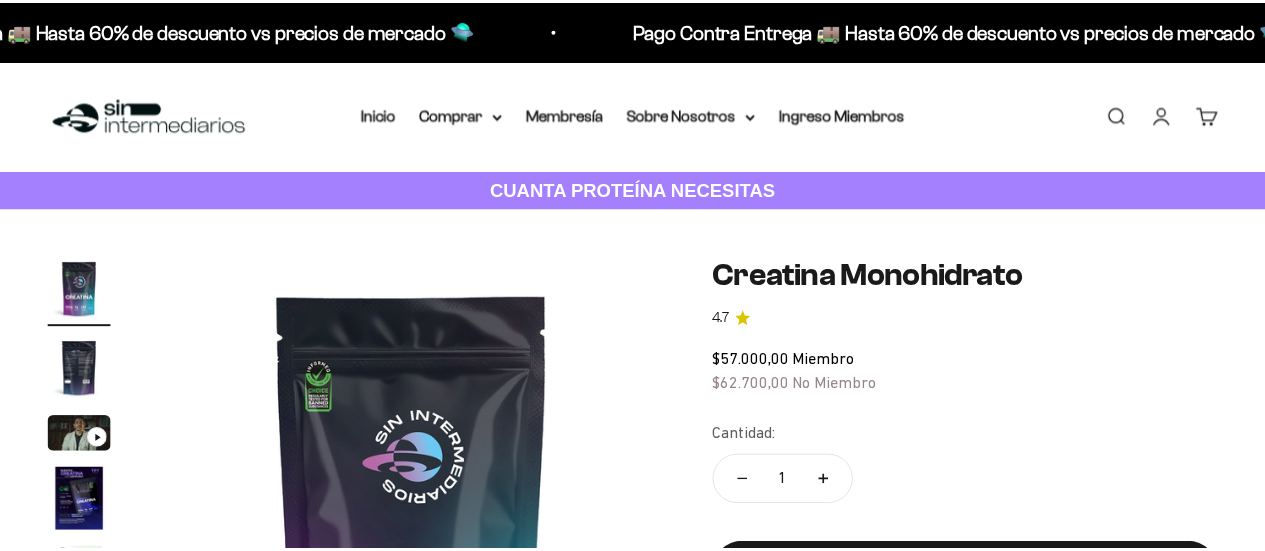 scroll, scrollTop: 0, scrollLeft: 0, axis: both 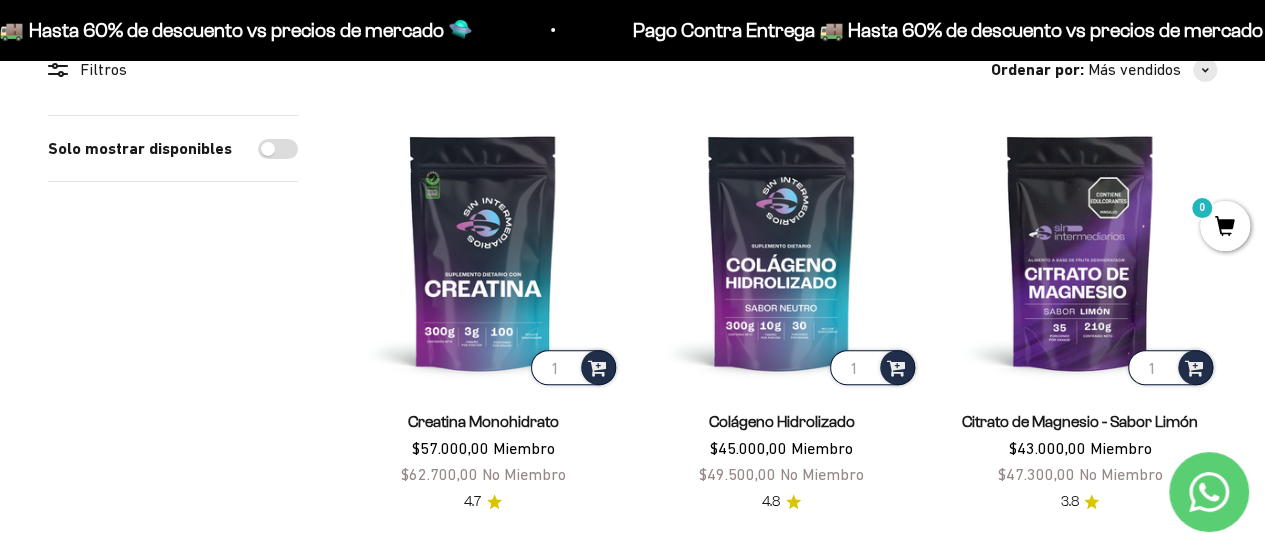 click on "Solo mostrar disponibles" at bounding box center (278, 149) 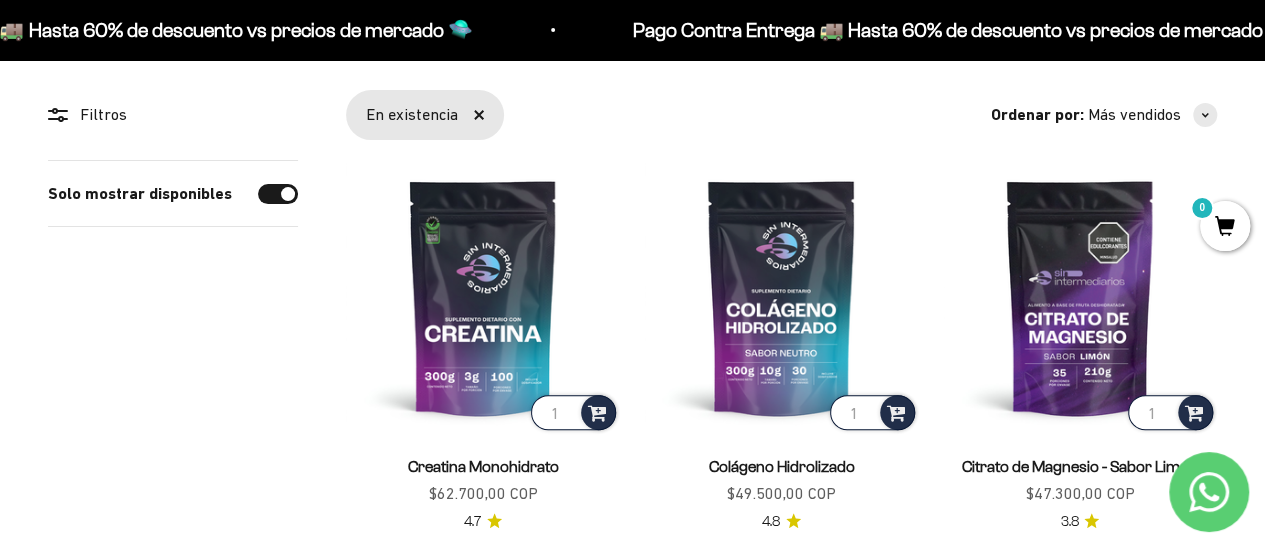 scroll, scrollTop: 300, scrollLeft: 0, axis: vertical 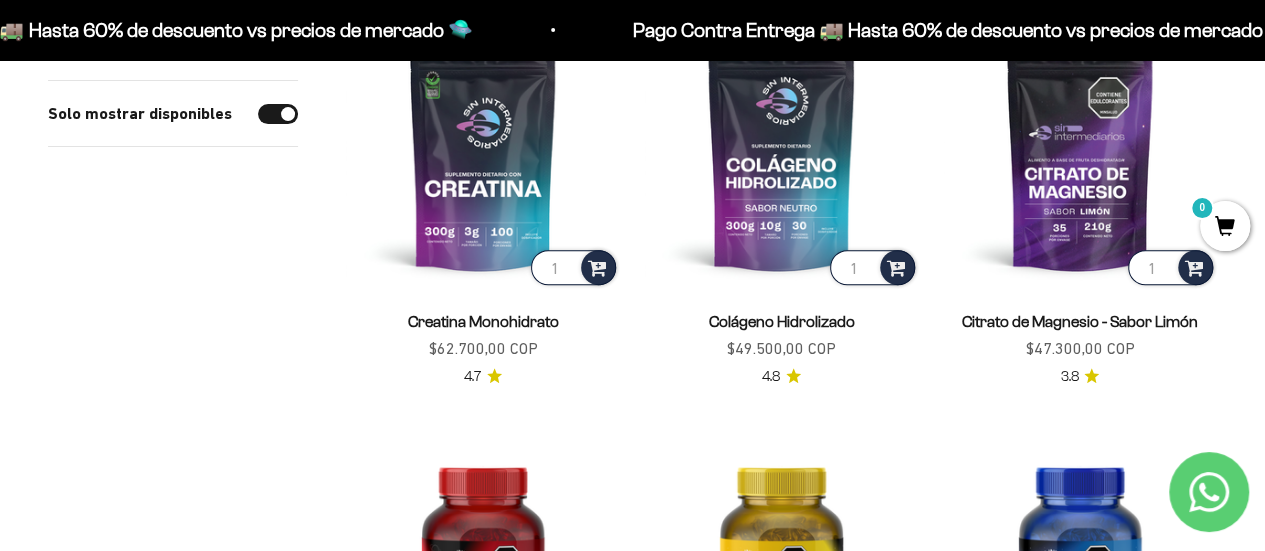 click on "Solo mostrar disponibles" at bounding box center (278, 114) 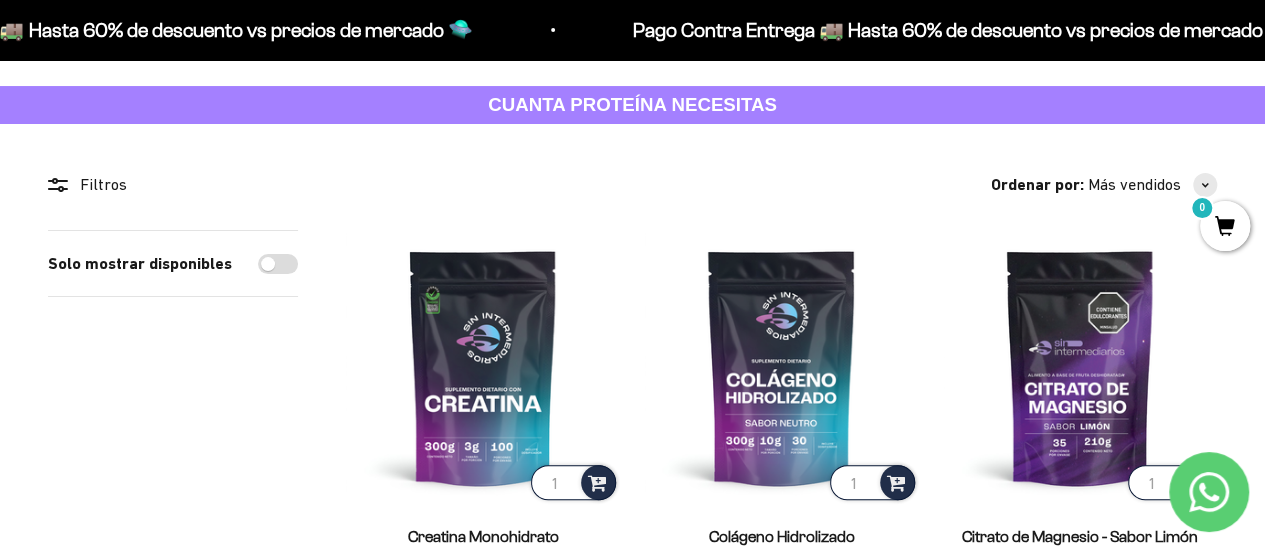 scroll, scrollTop: 0, scrollLeft: 0, axis: both 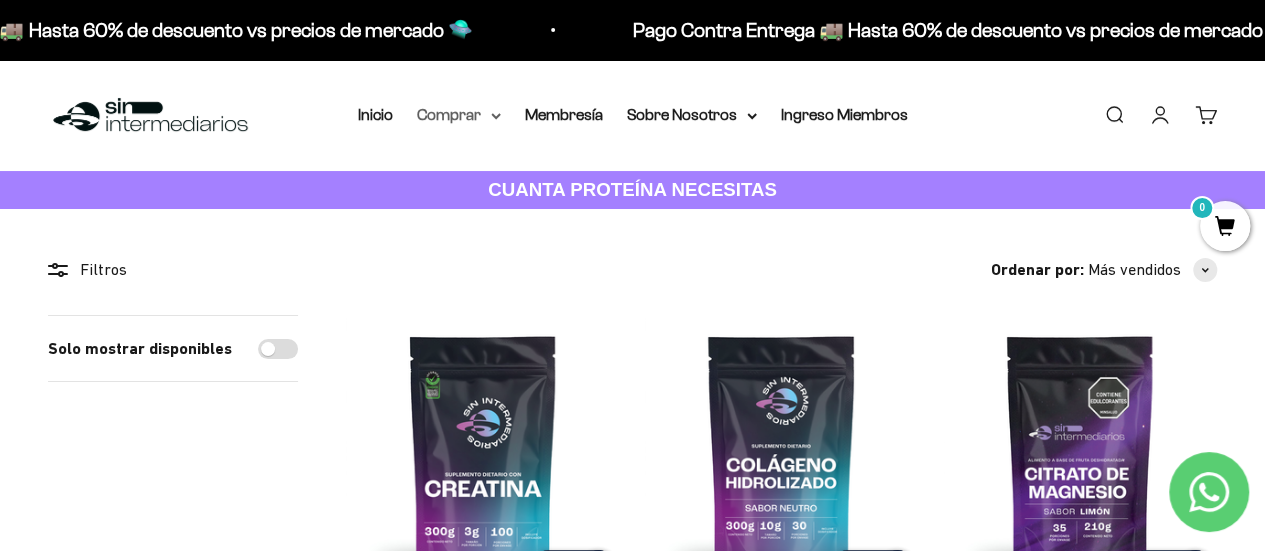 click 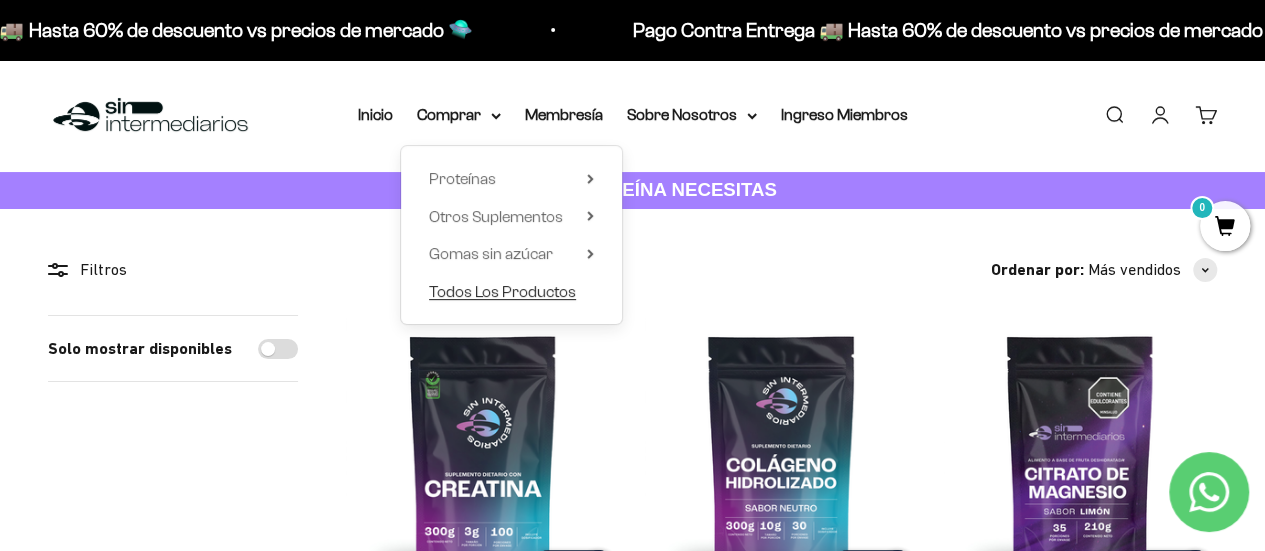 click on "Todos Los Productos" at bounding box center (502, 291) 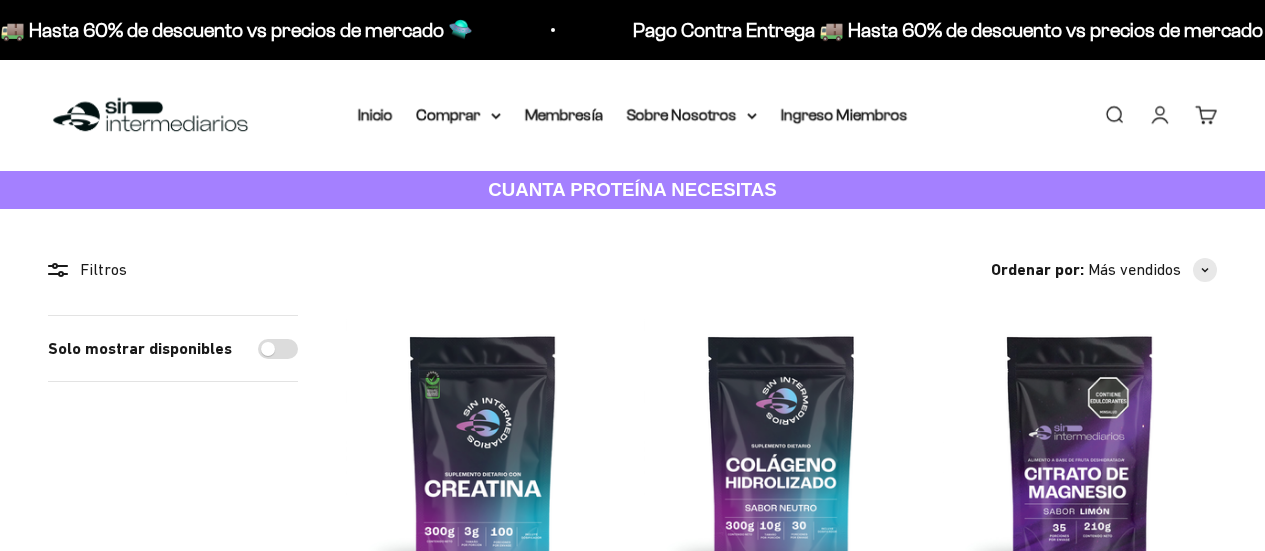 scroll, scrollTop: 0, scrollLeft: 0, axis: both 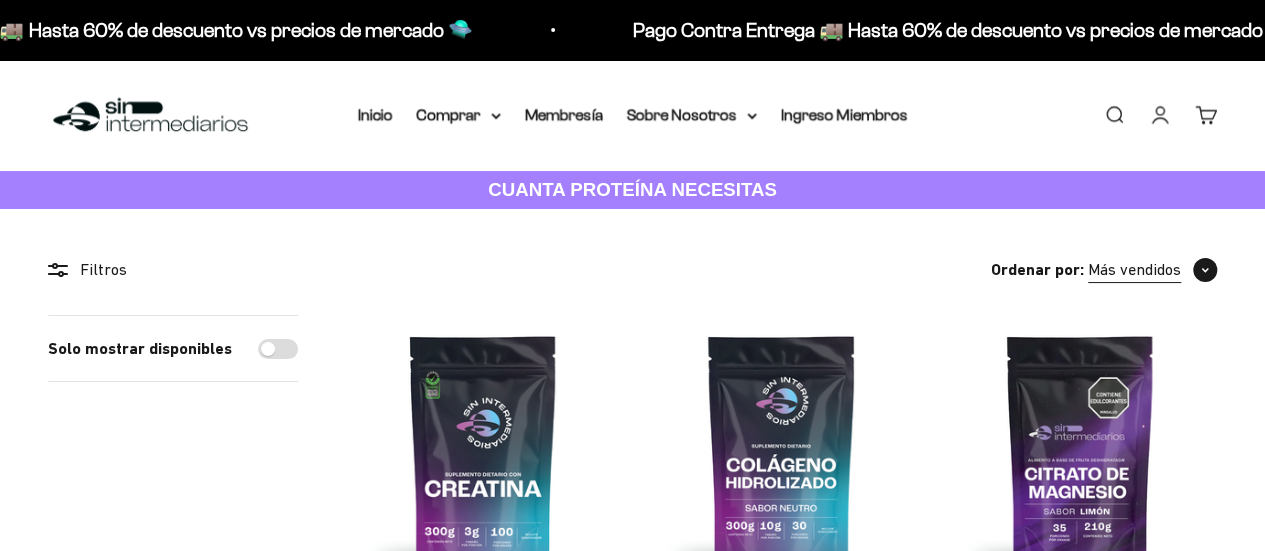 click at bounding box center [1205, 270] 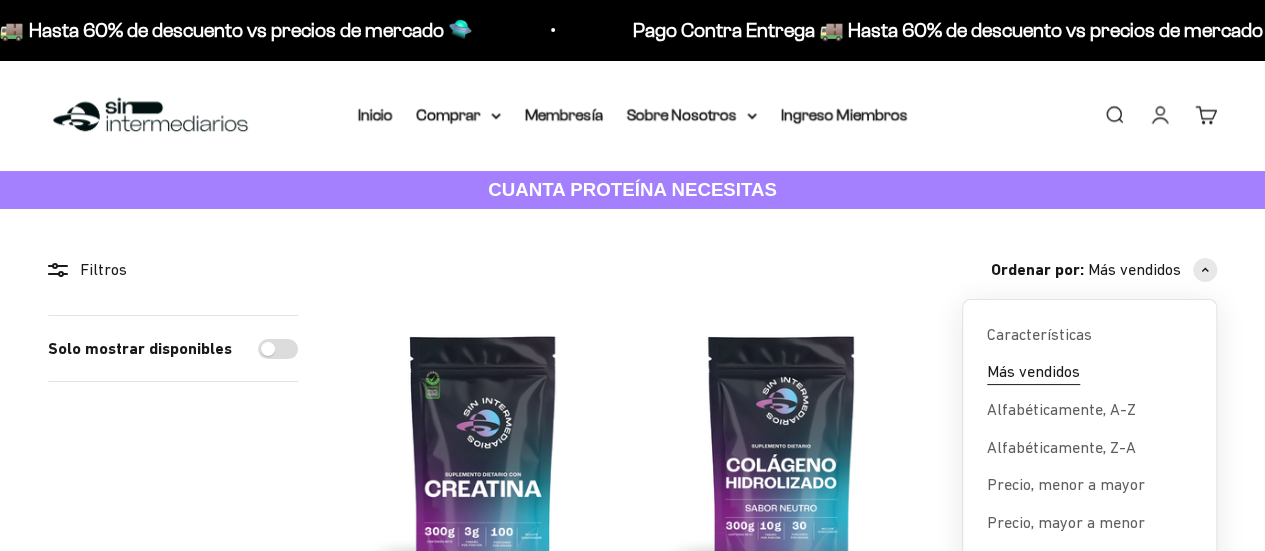click on "Más vendidos" at bounding box center (1033, 372) 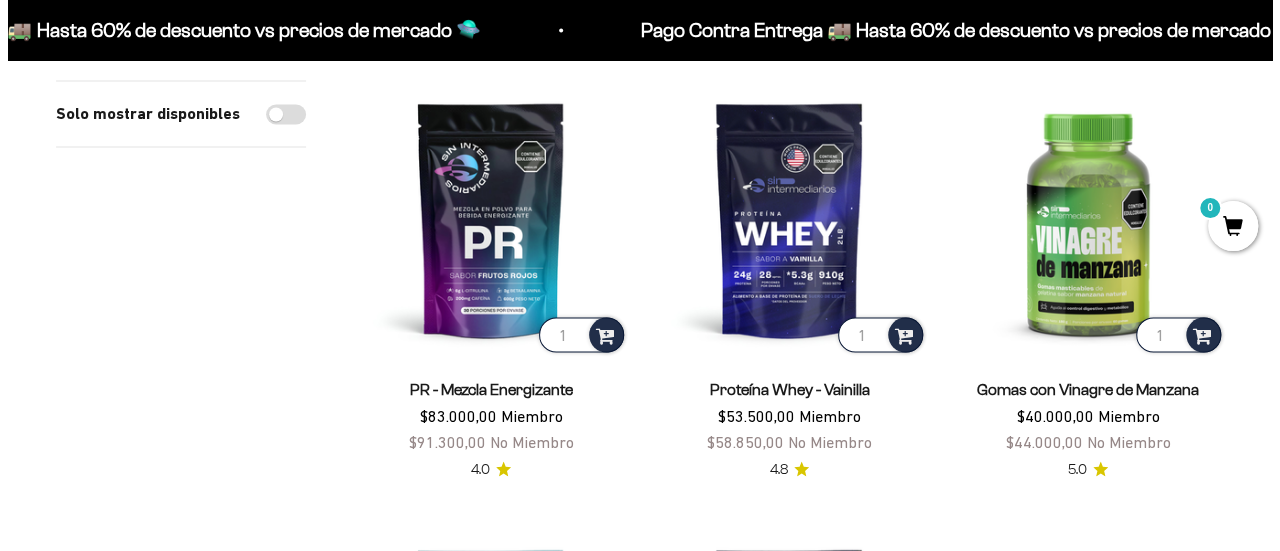 scroll, scrollTop: 1600, scrollLeft: 0, axis: vertical 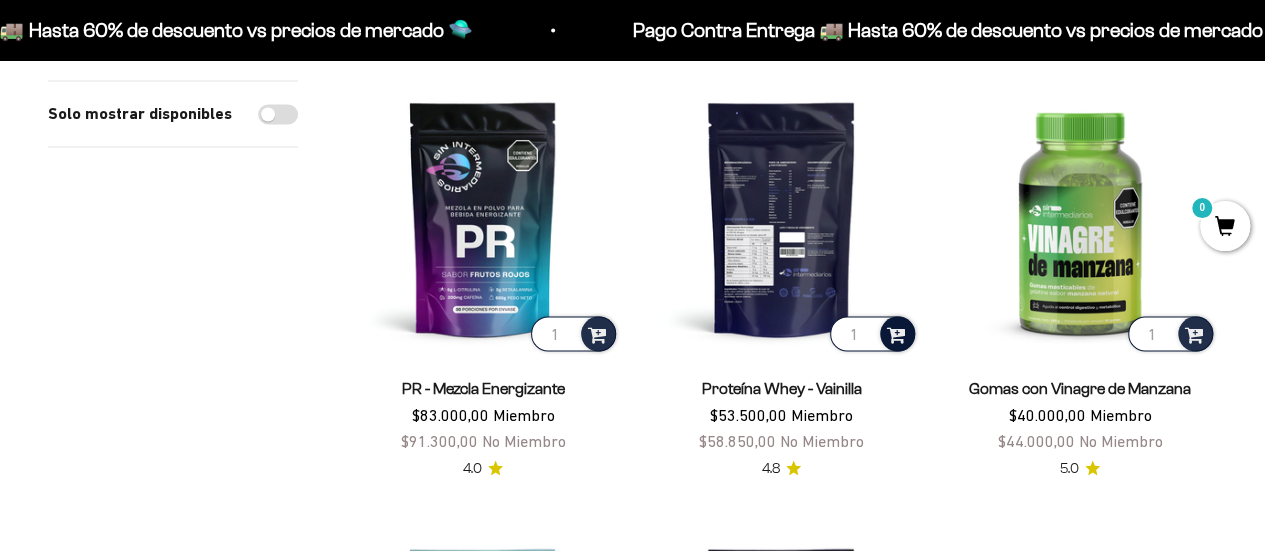 click at bounding box center (896, 332) 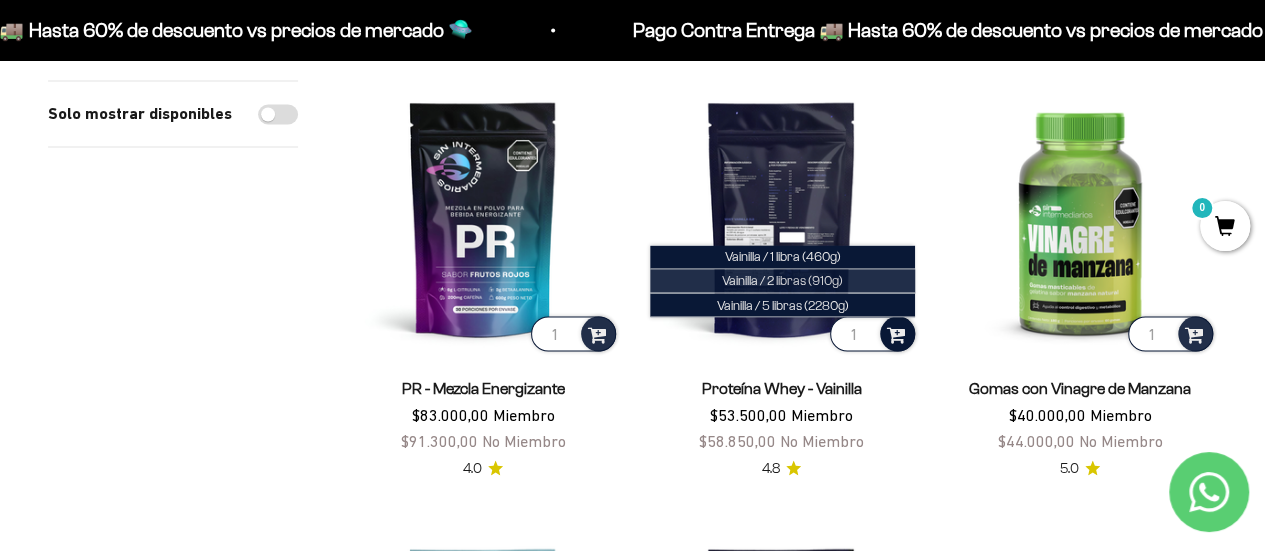 click on "Vainilla / 2 libras (910g)" at bounding box center [782, 280] 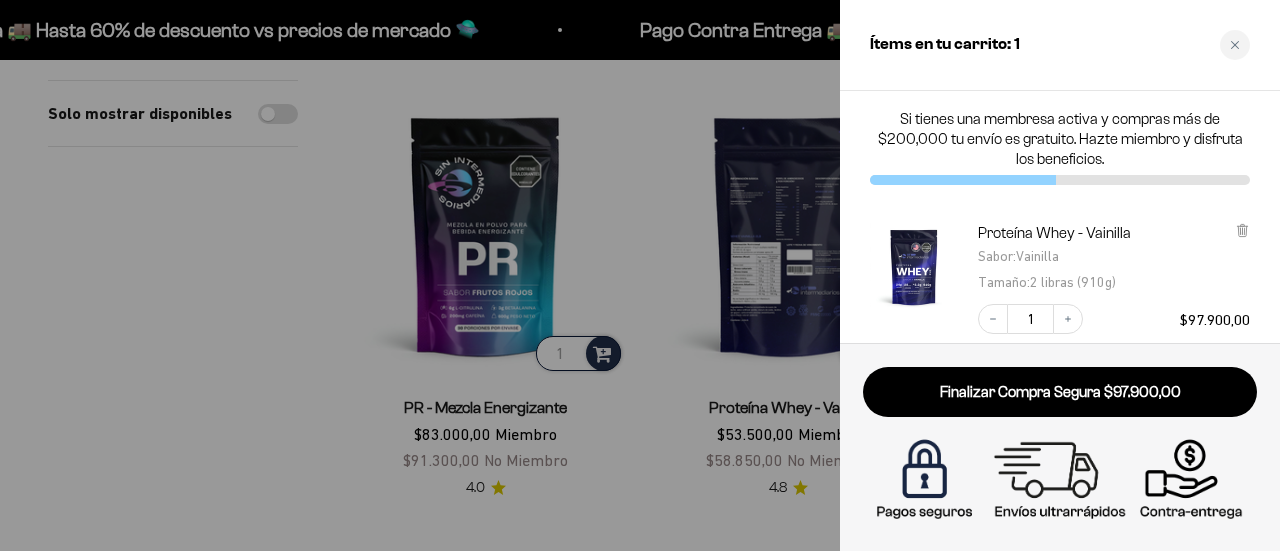 click at bounding box center [640, 275] 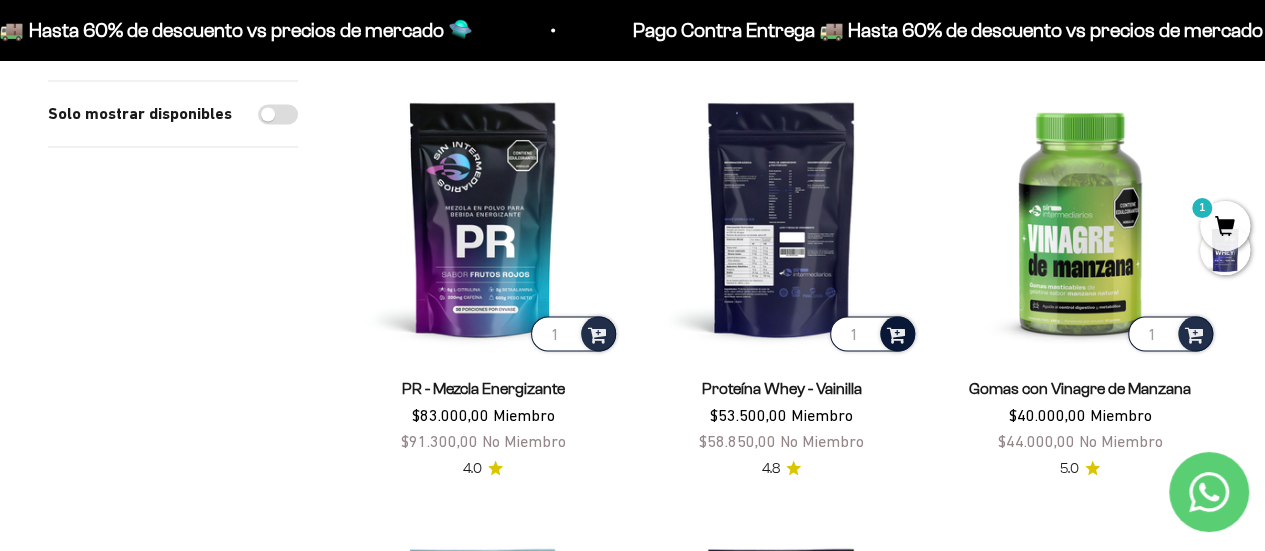 click at bounding box center (896, 332) 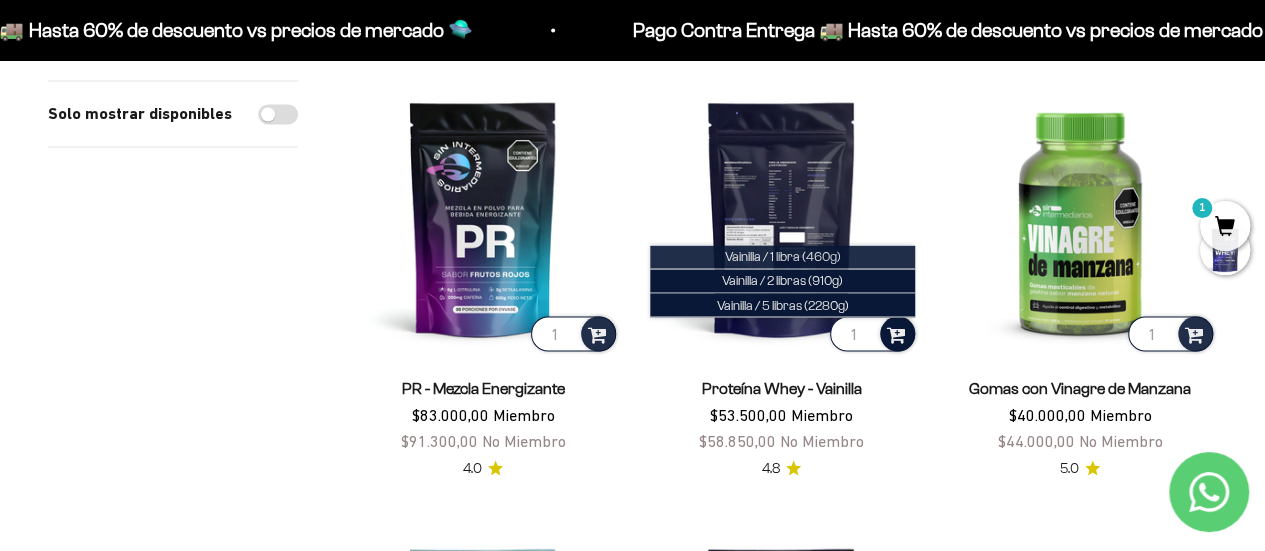 click on "Vainilla / 1 libra (460g)" at bounding box center (783, 256) 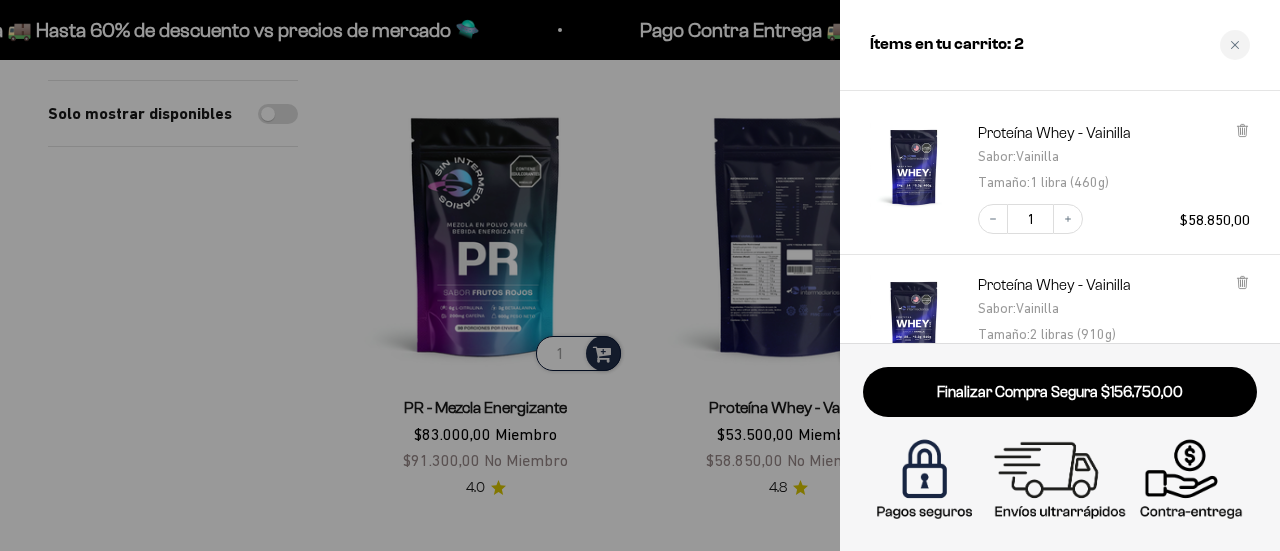 scroll, scrollTop: 200, scrollLeft: 0, axis: vertical 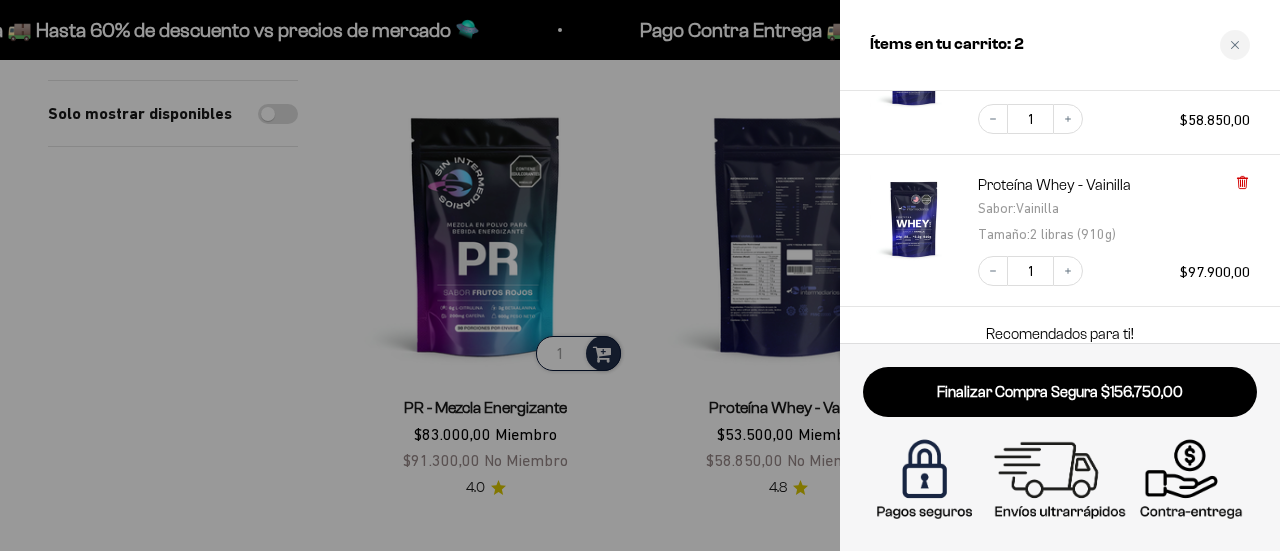 click 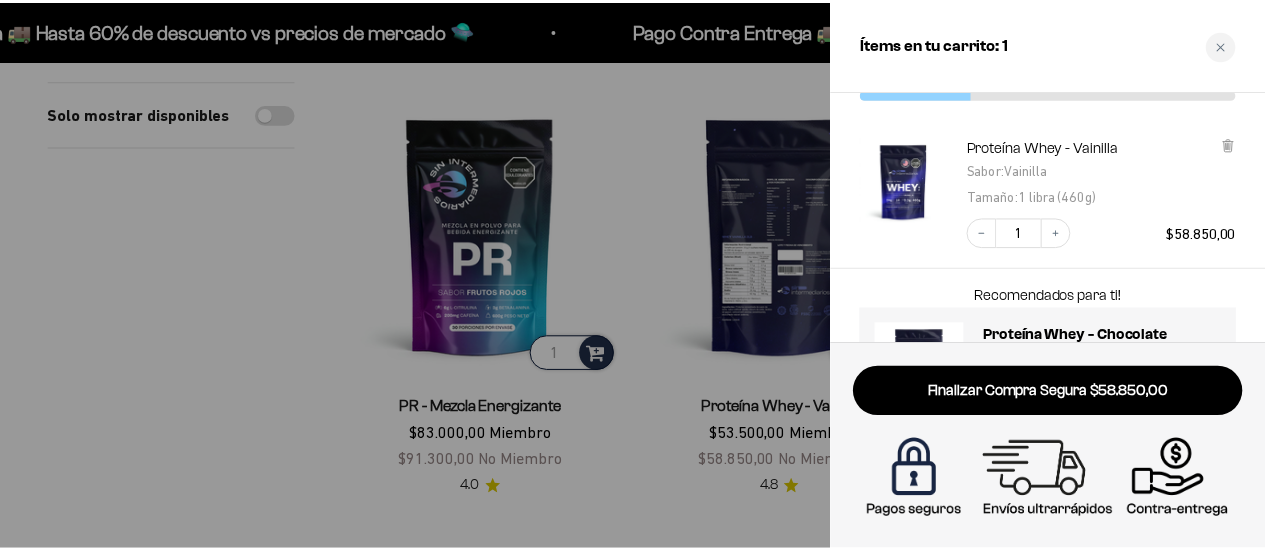 scroll, scrollTop: 0, scrollLeft: 0, axis: both 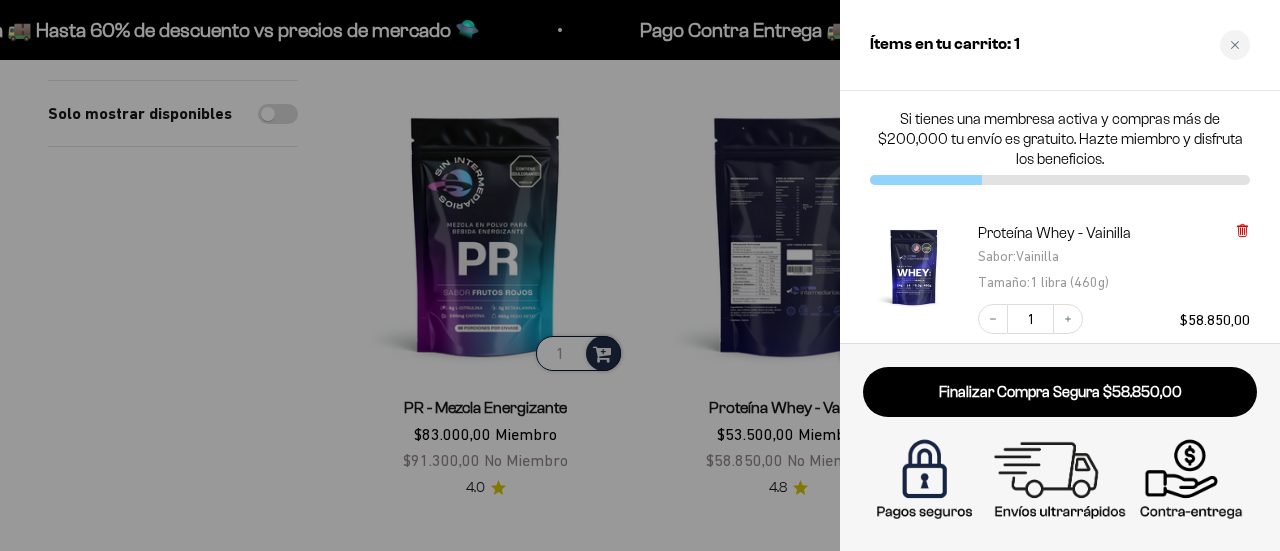 click 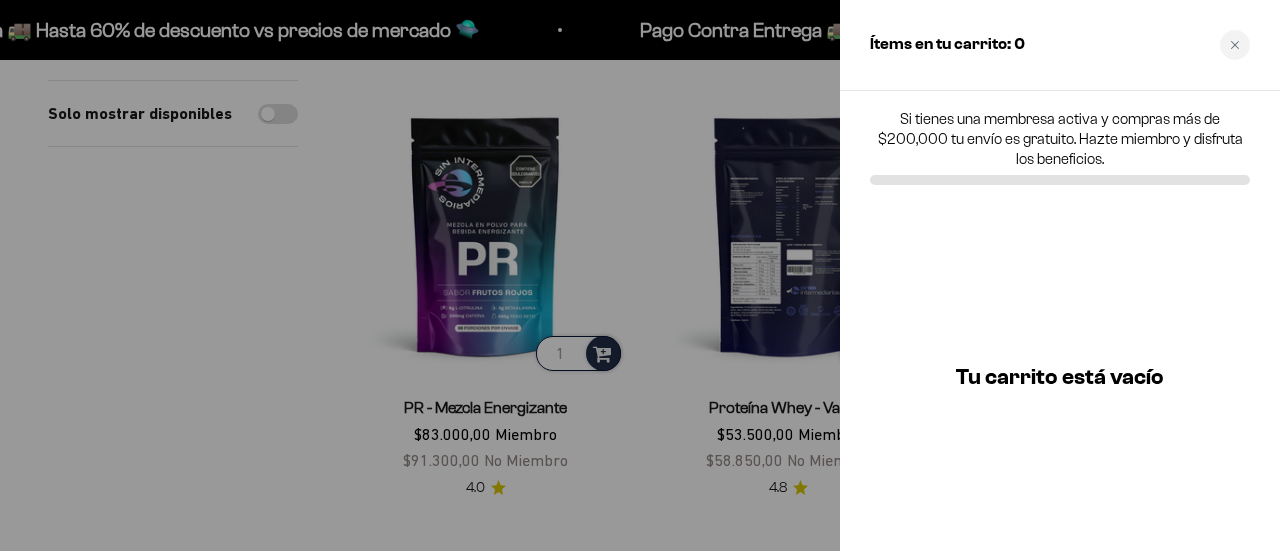 click at bounding box center [640, 275] 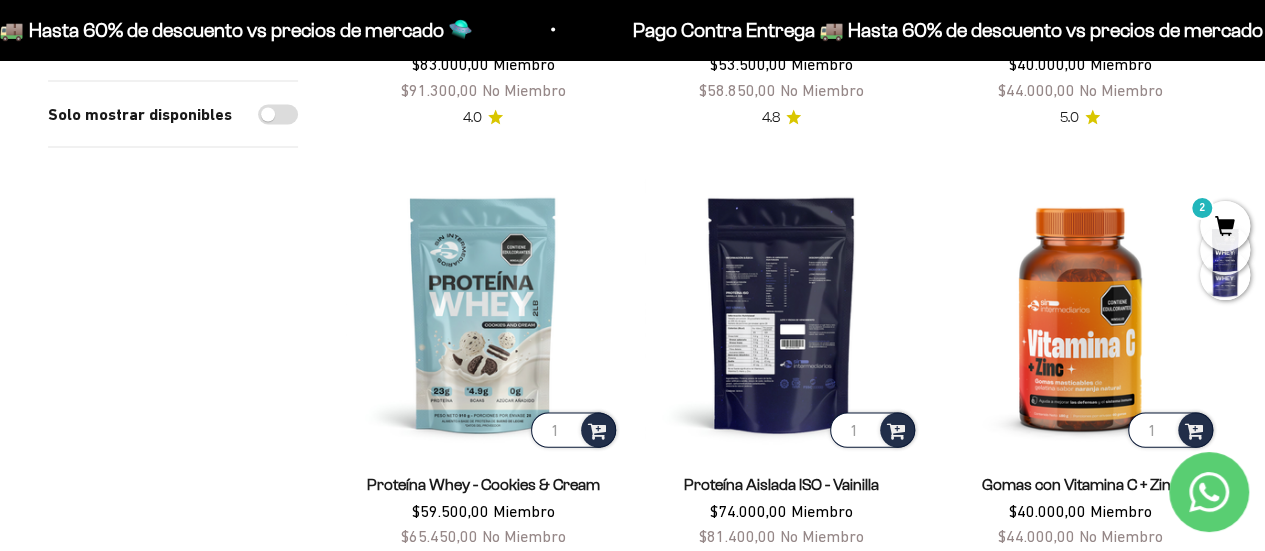 scroll, scrollTop: 2100, scrollLeft: 0, axis: vertical 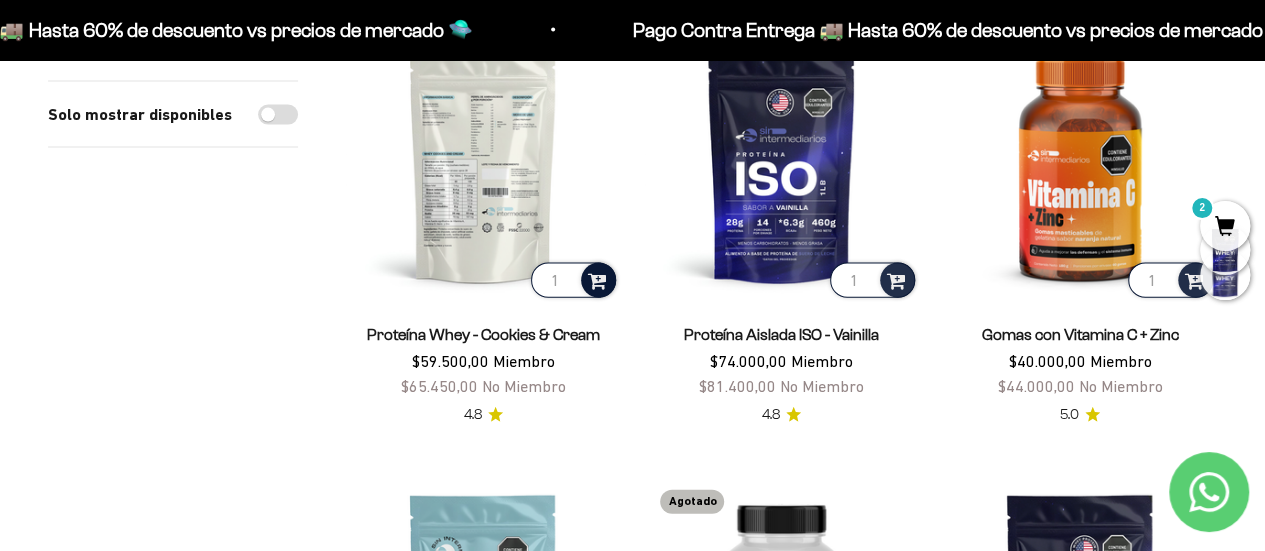 click at bounding box center (597, 279) 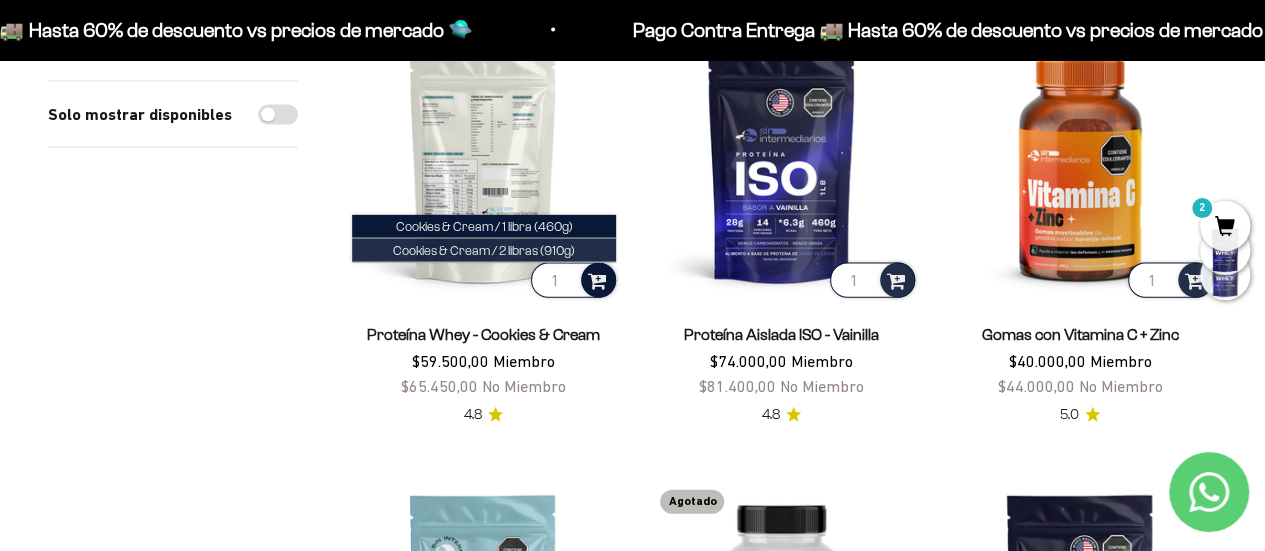 click on "Cookies & Cream / 2 libras (910g)" at bounding box center [484, 250] 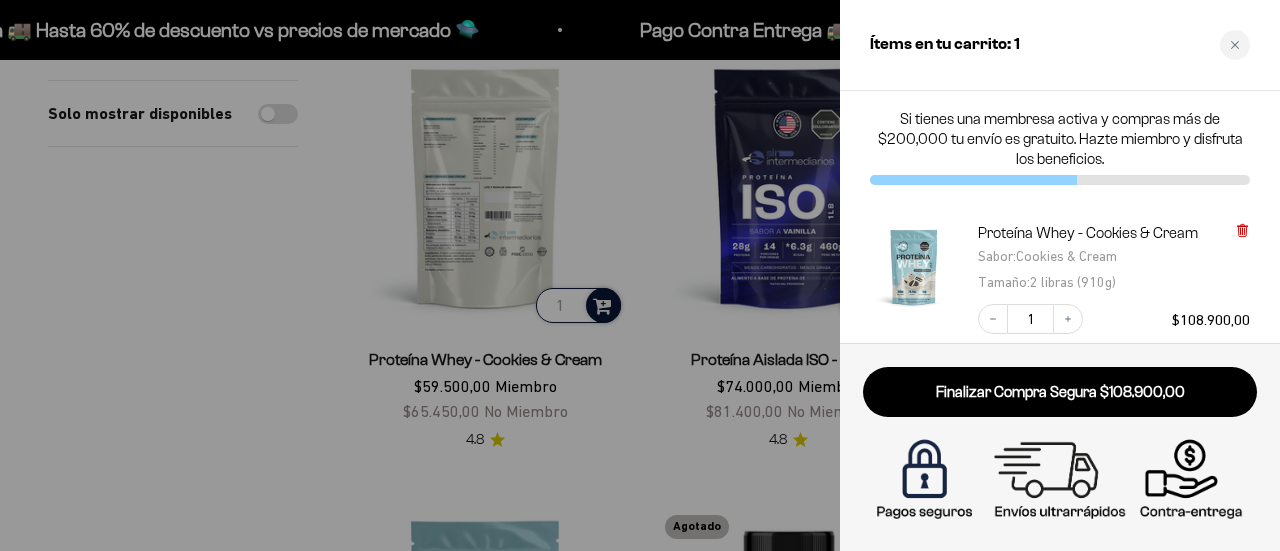 click 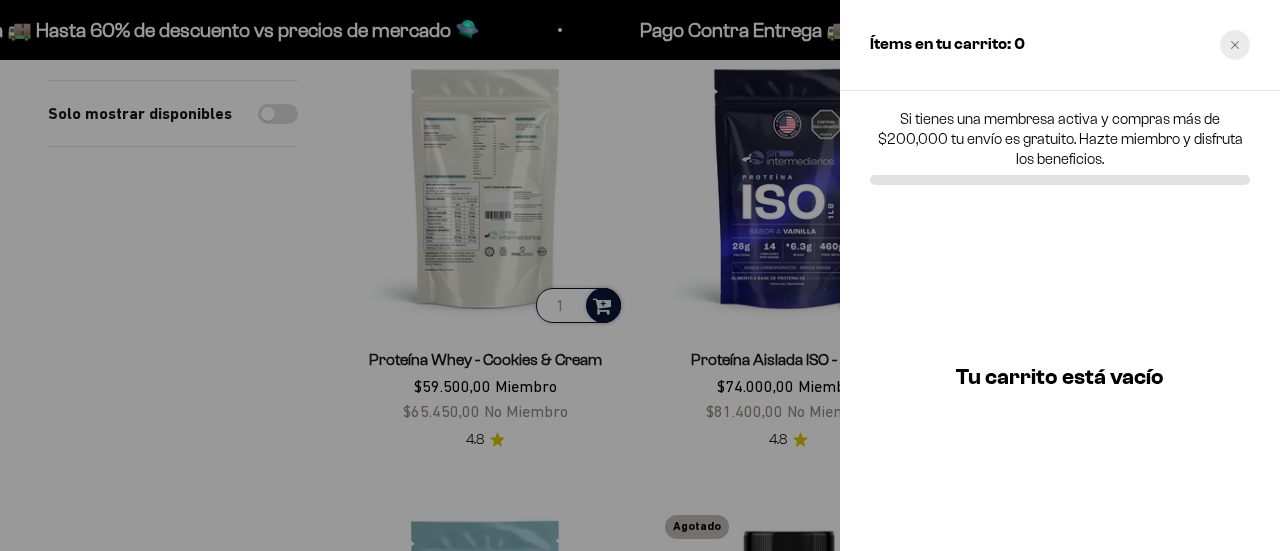 click at bounding box center [1235, 45] 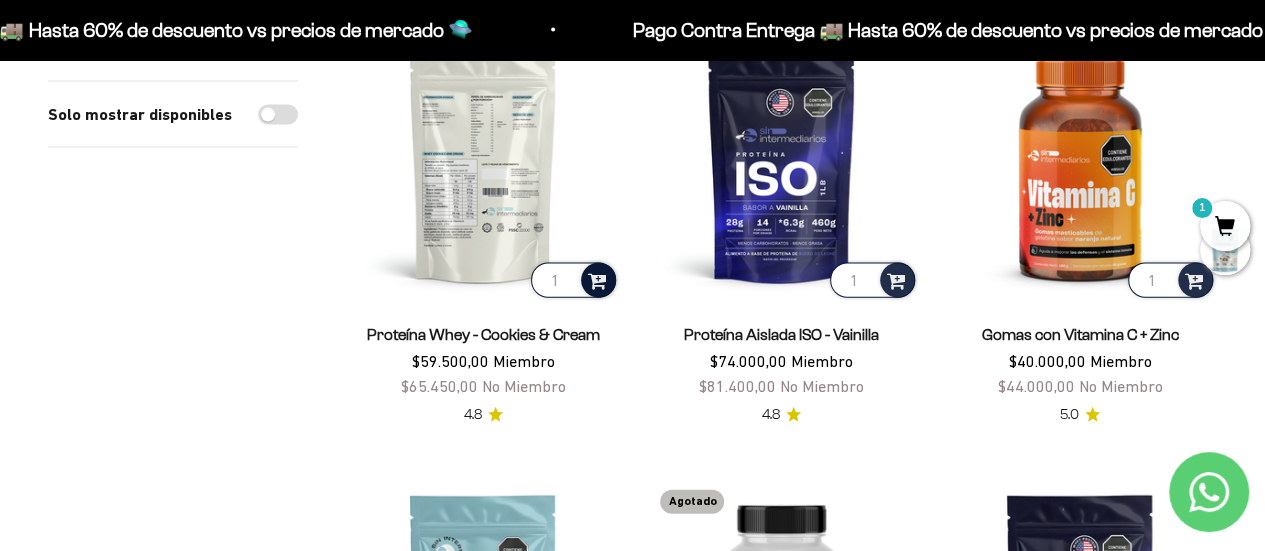 click at bounding box center (483, 164) 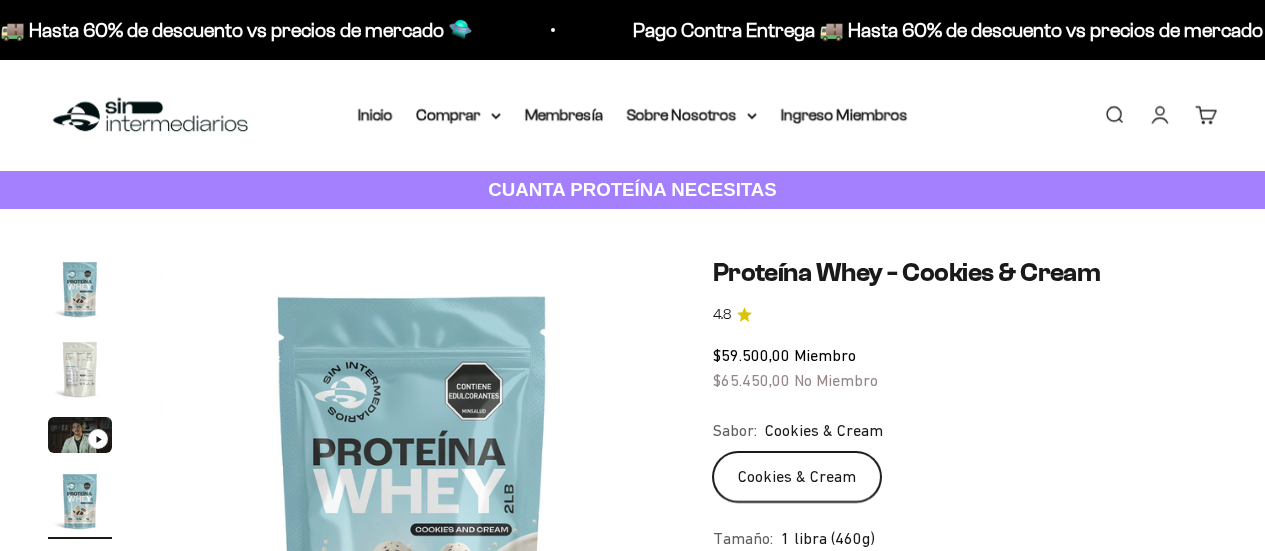 click on "2 libras (910g)" 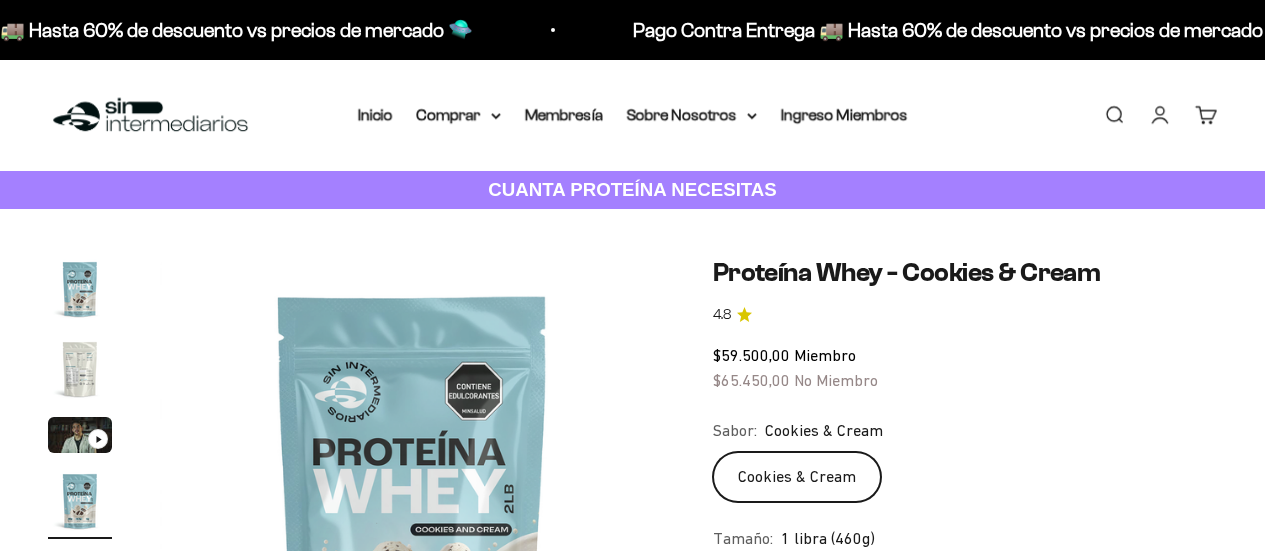 scroll, scrollTop: 200, scrollLeft: 0, axis: vertical 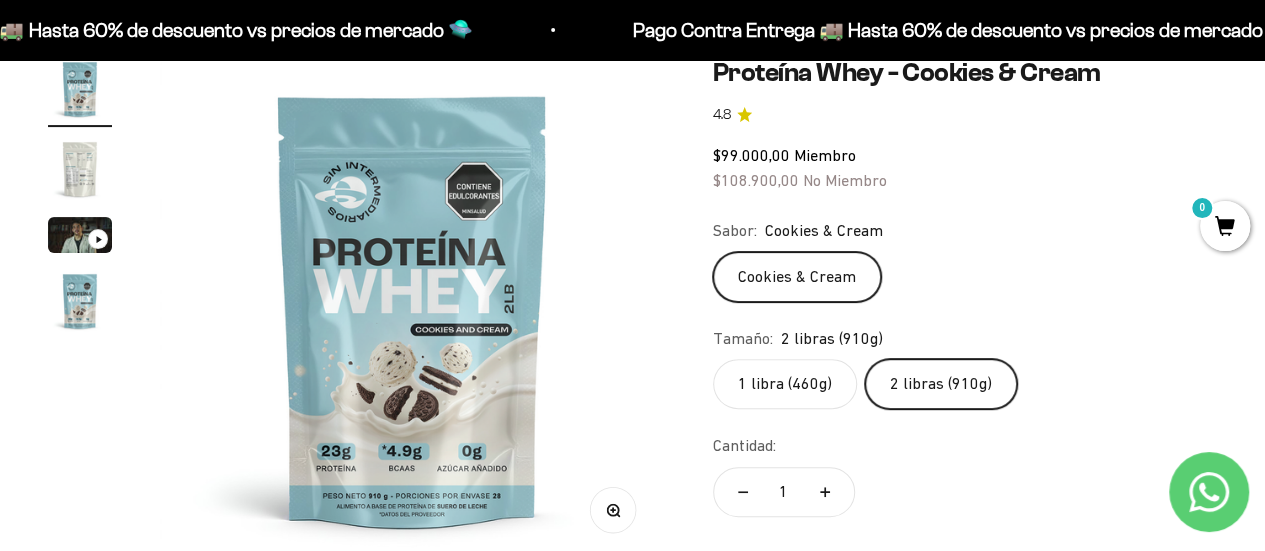 click at bounding box center [80, 235] 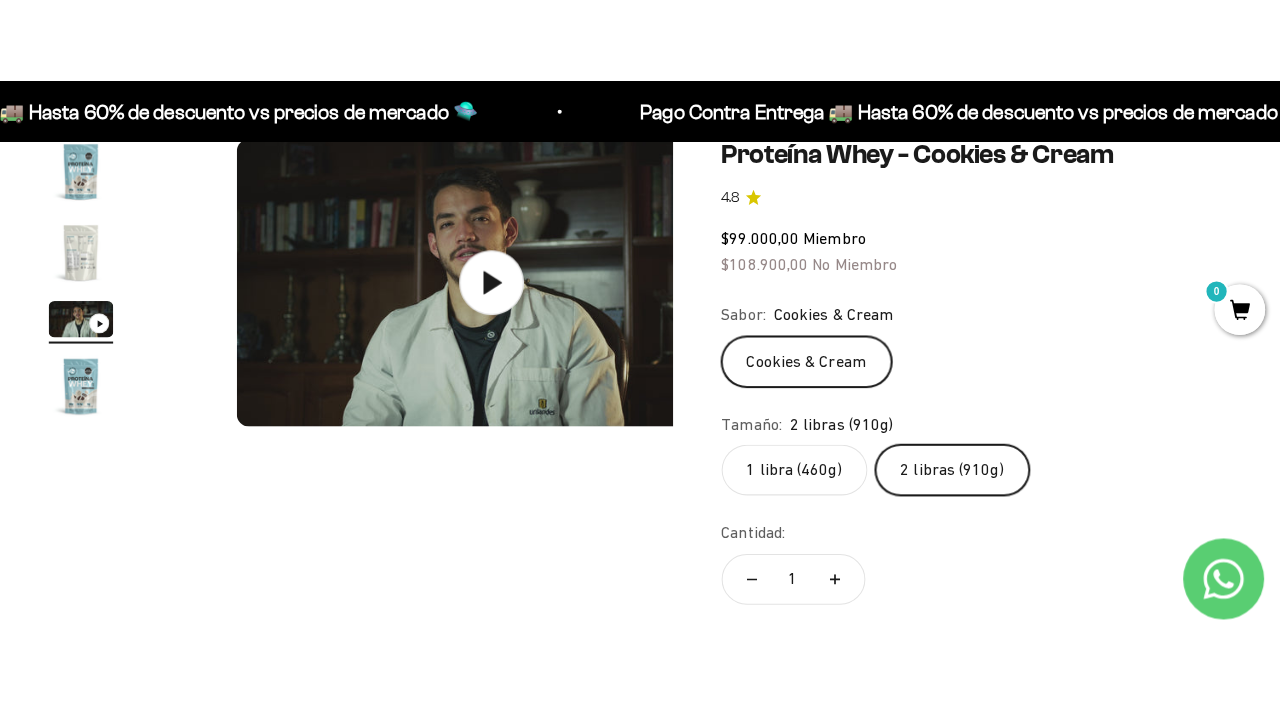scroll, scrollTop: 0, scrollLeft: 1032, axis: horizontal 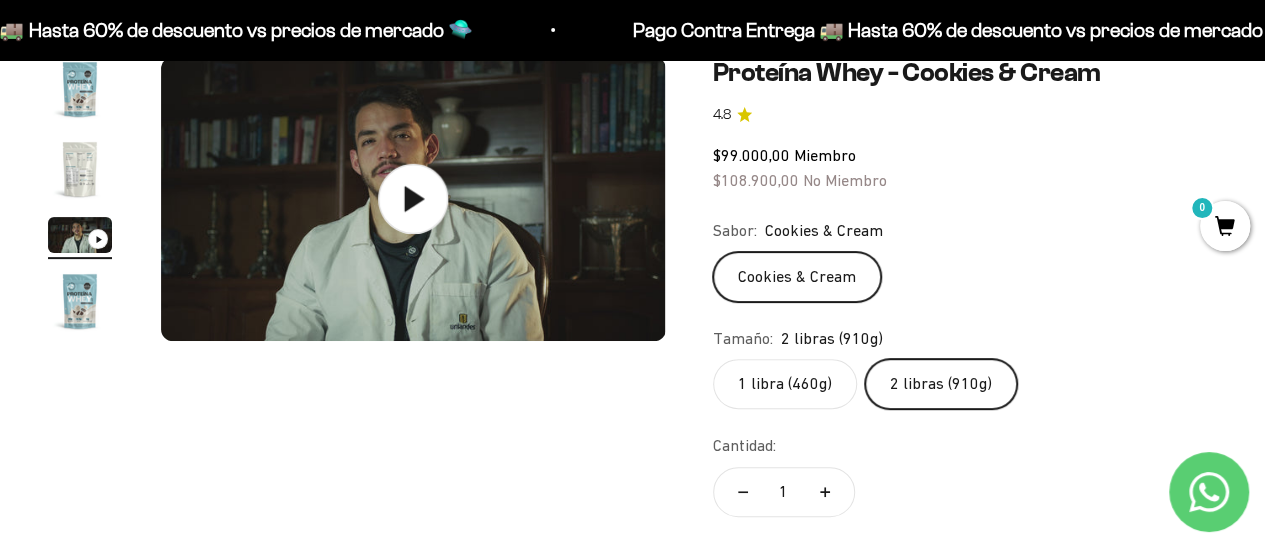 click 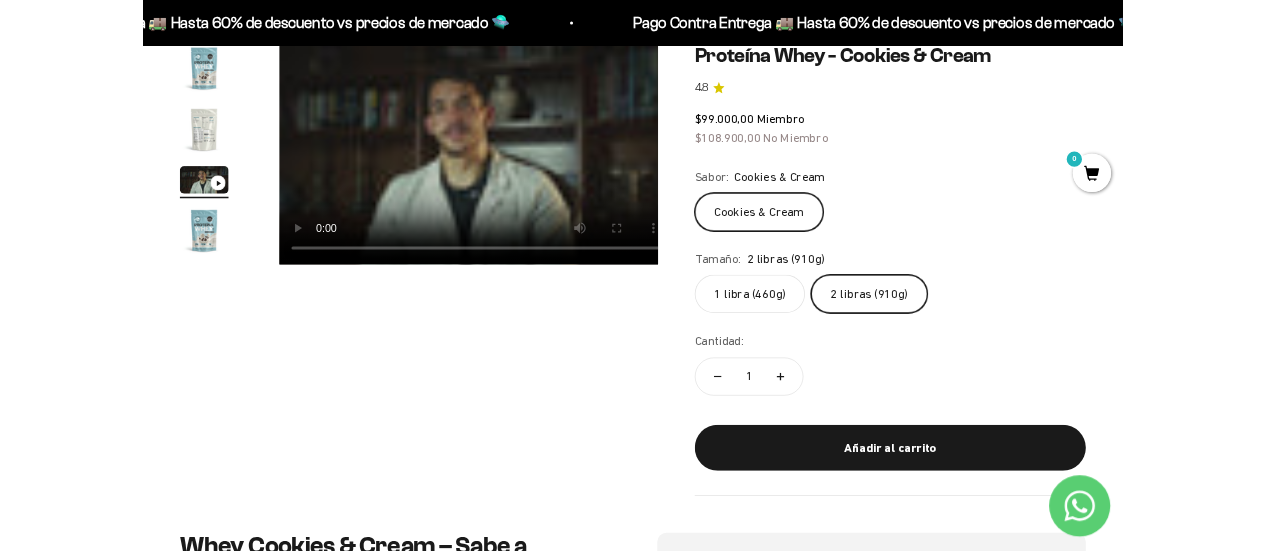 scroll, scrollTop: 0, scrollLeft: 1049, axis: horizontal 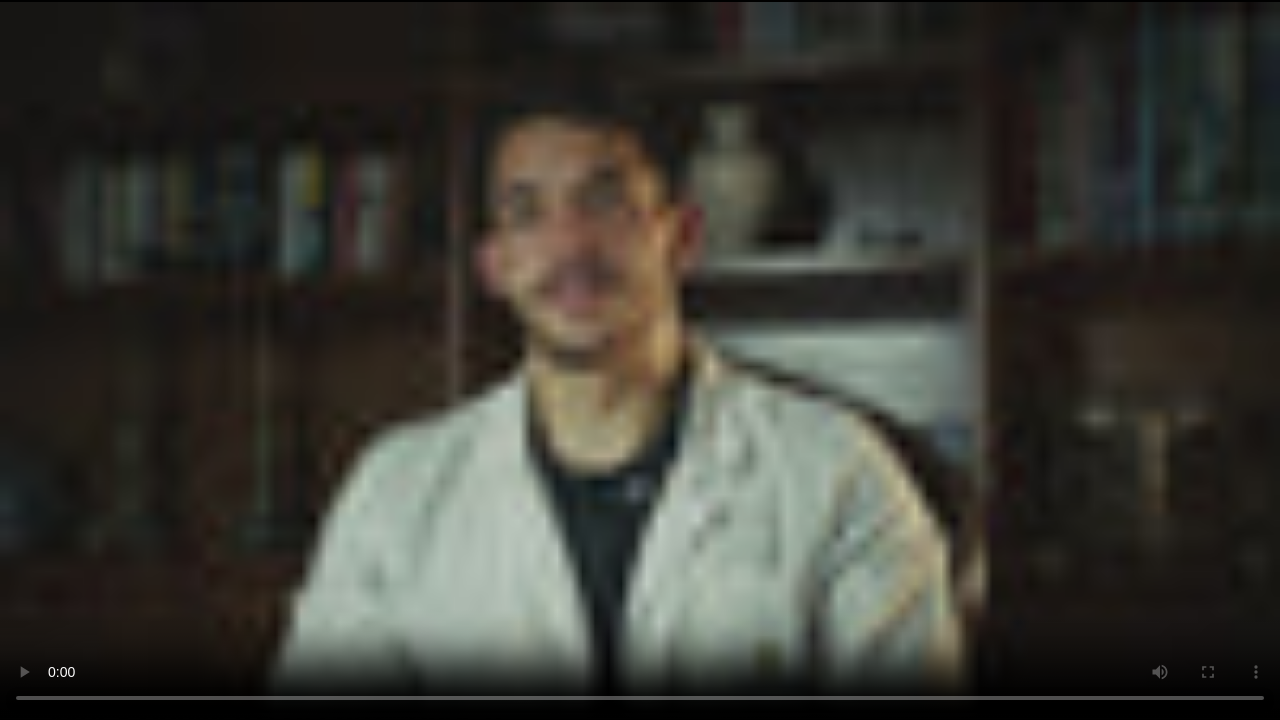 type 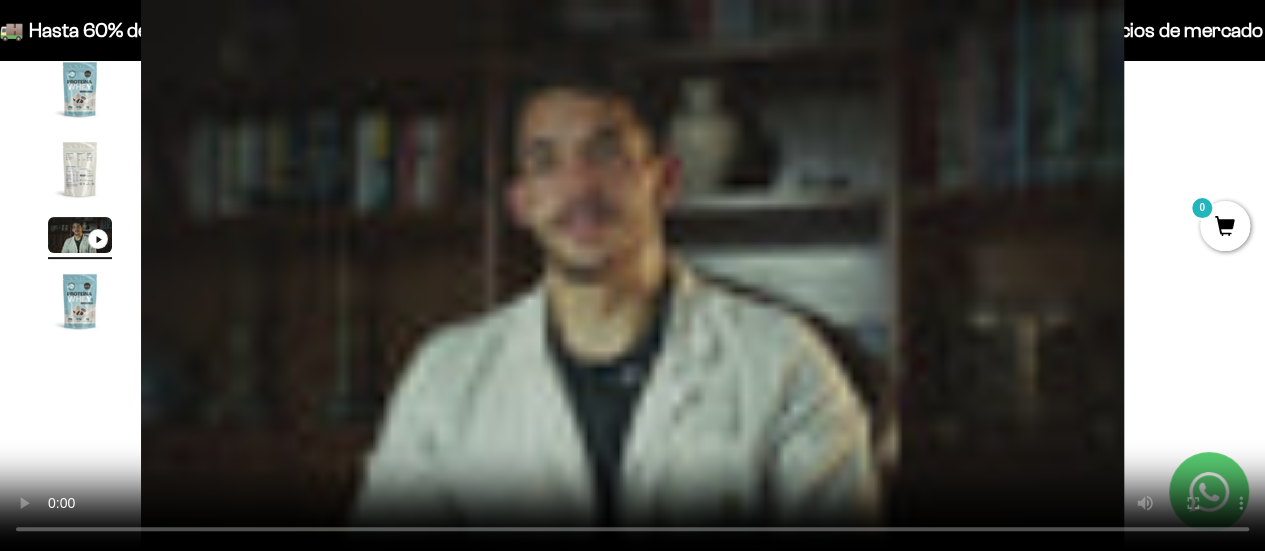 scroll, scrollTop: 0, scrollLeft: 1032, axis: horizontal 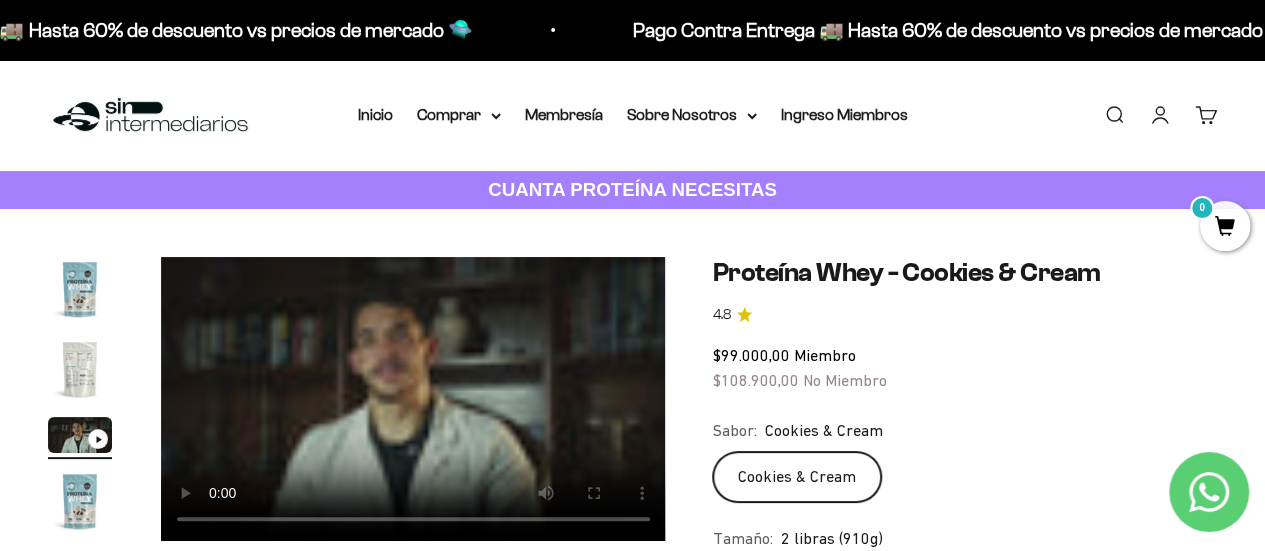 click at bounding box center [80, 289] 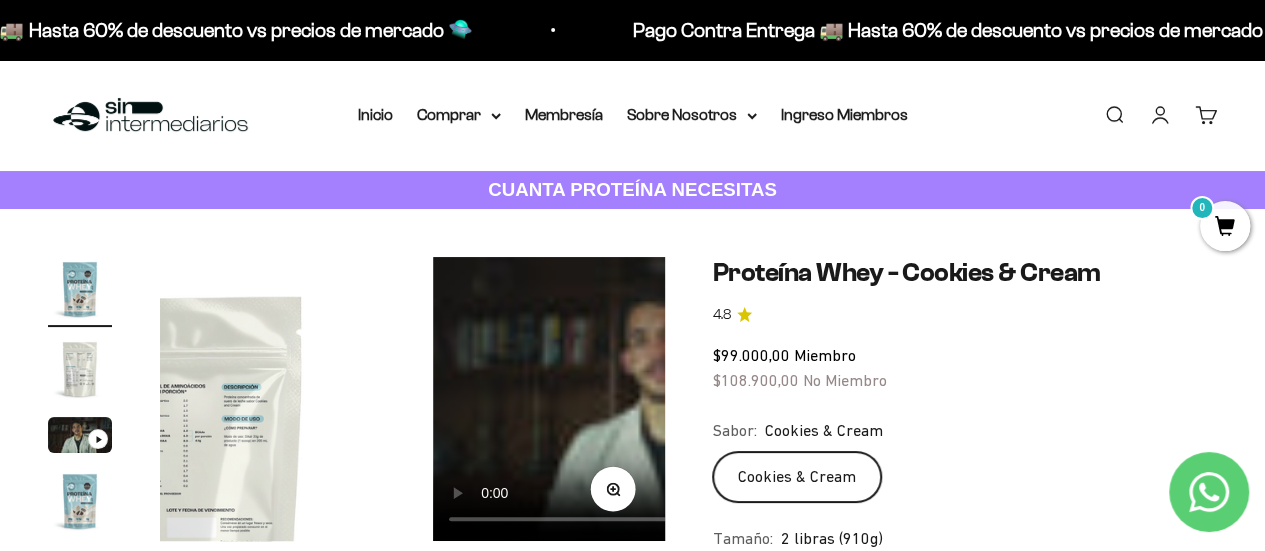 scroll, scrollTop: 0, scrollLeft: 0, axis: both 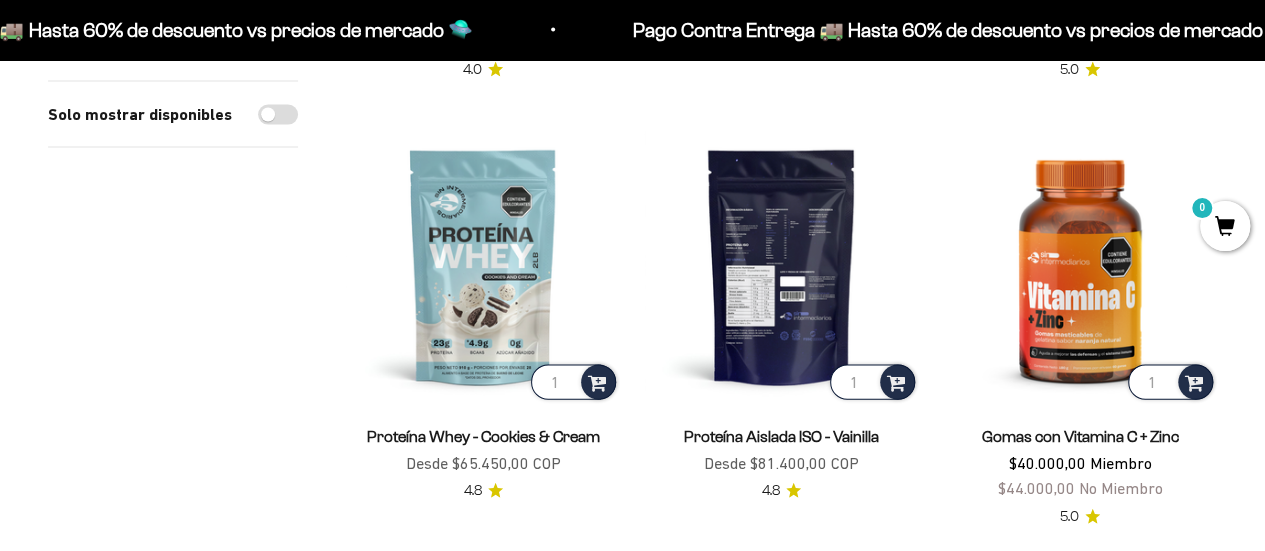 click at bounding box center [781, 266] 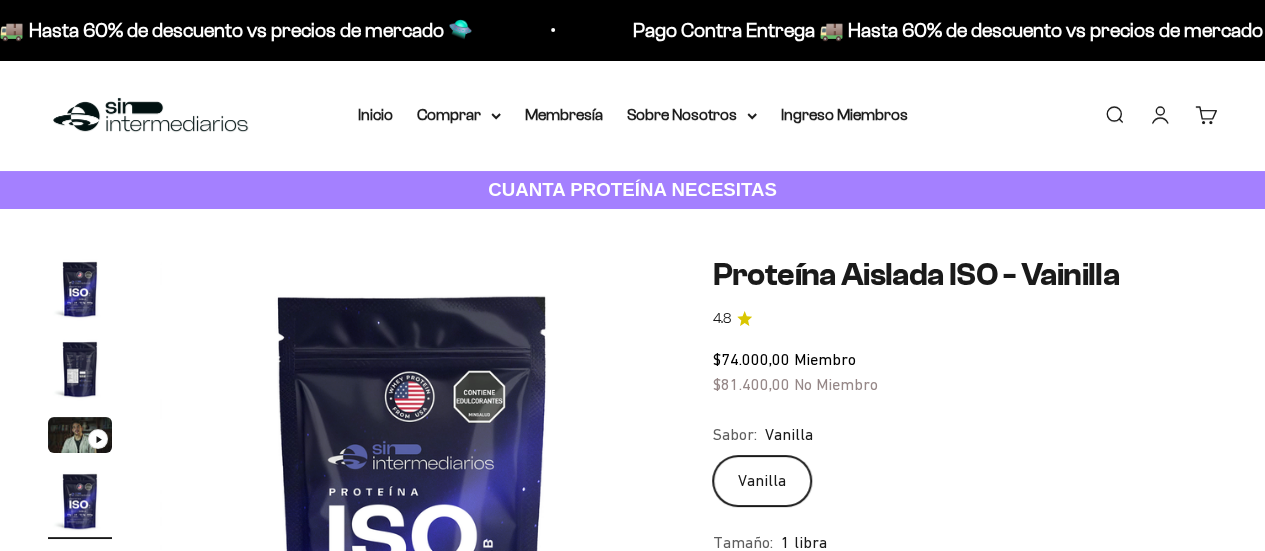 scroll, scrollTop: 200, scrollLeft: 0, axis: vertical 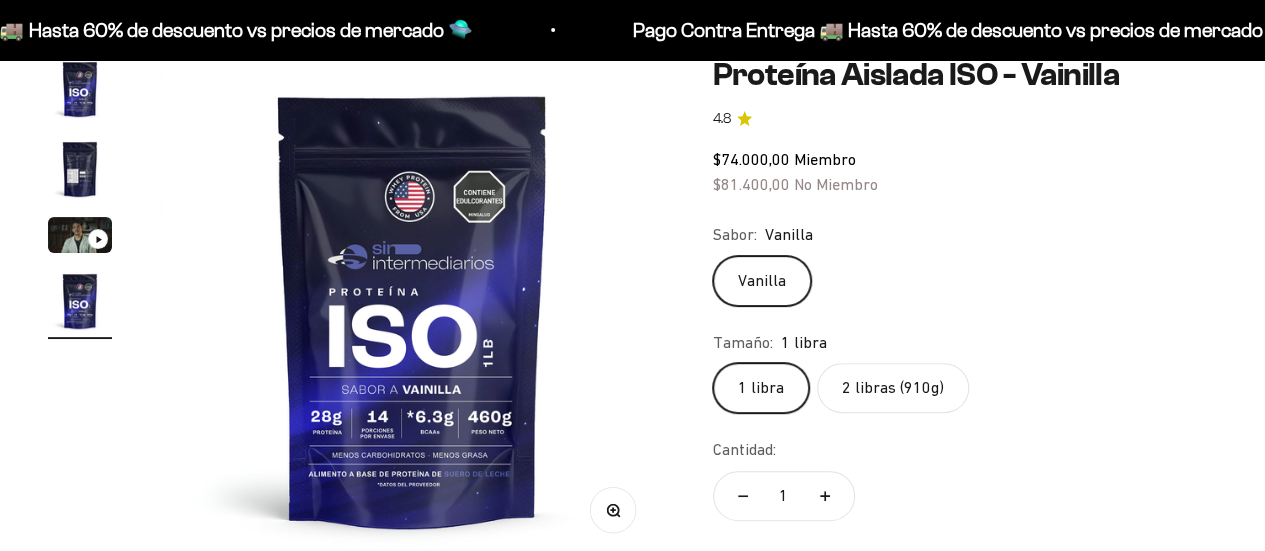 click on "2 libras (910g)" 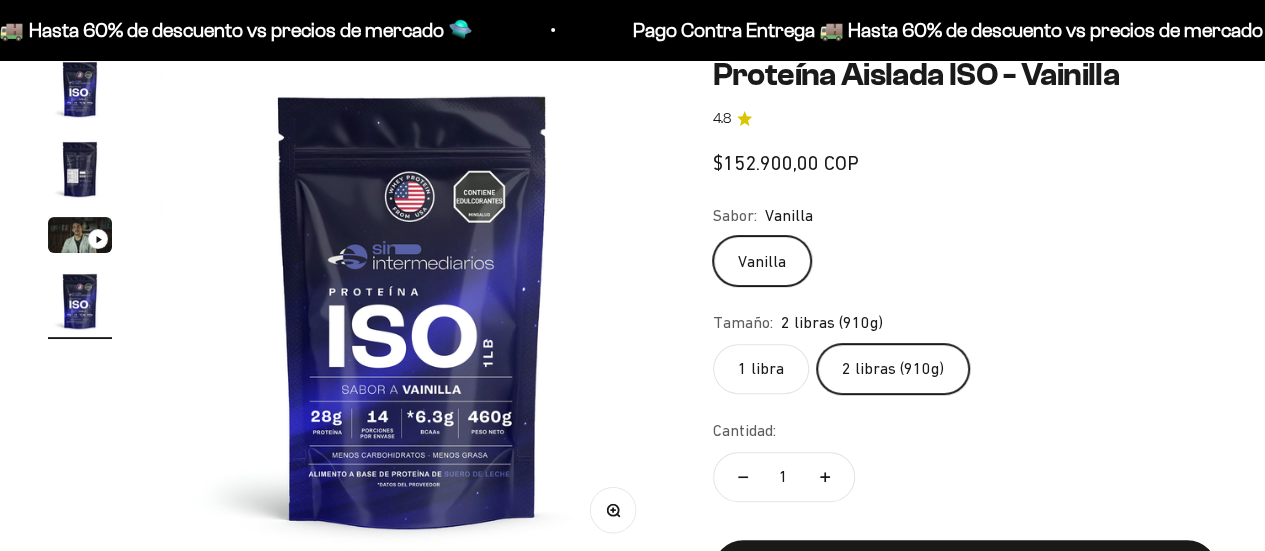 scroll, scrollTop: 300, scrollLeft: 0, axis: vertical 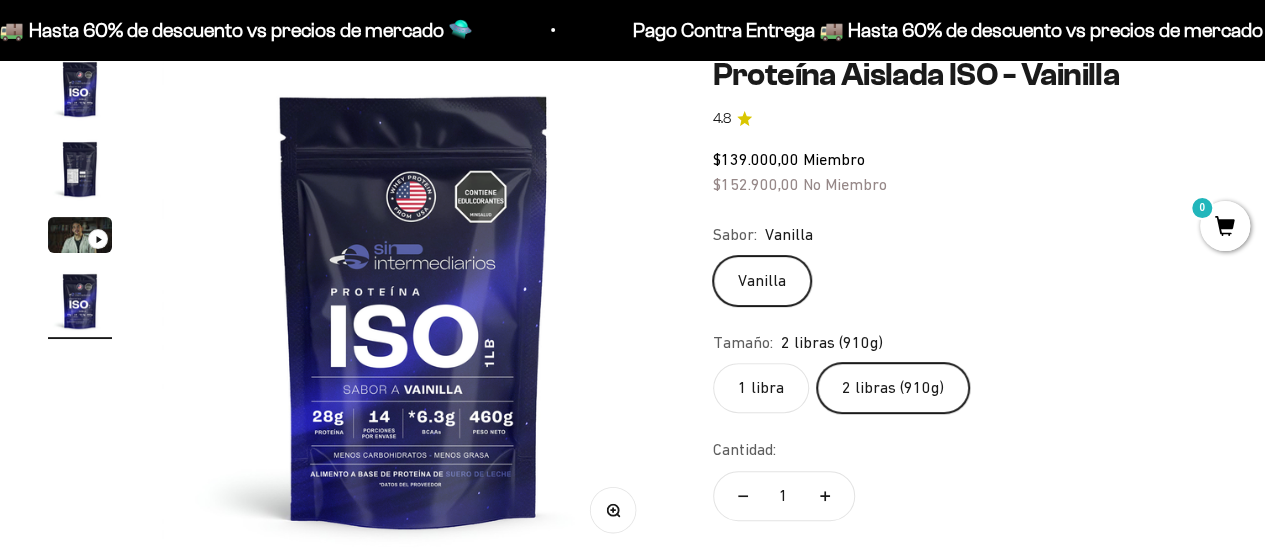 click at bounding box center [80, 235] 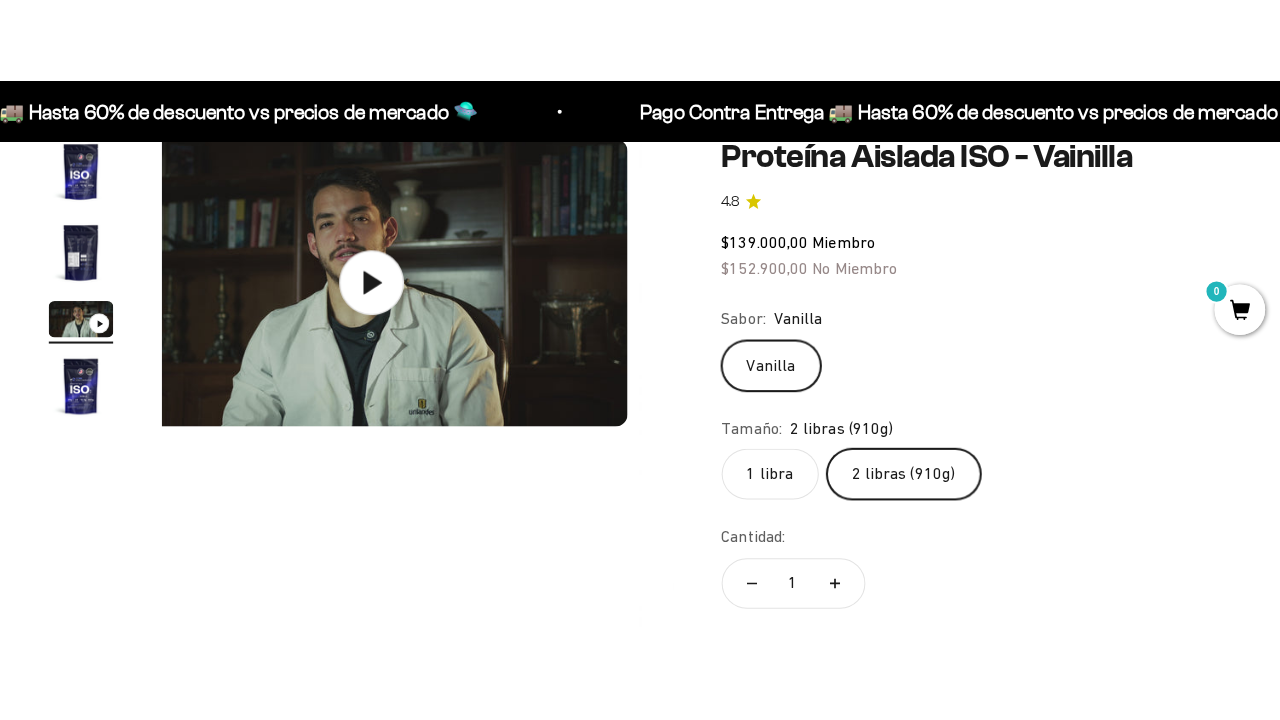 scroll, scrollTop: 0, scrollLeft: 1032, axis: horizontal 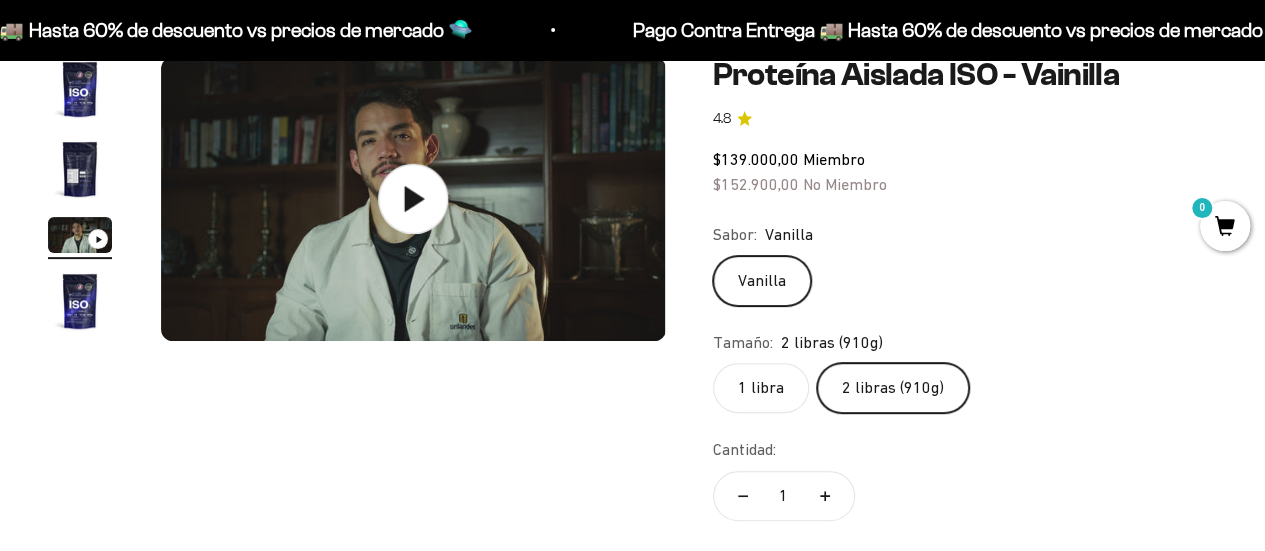 click 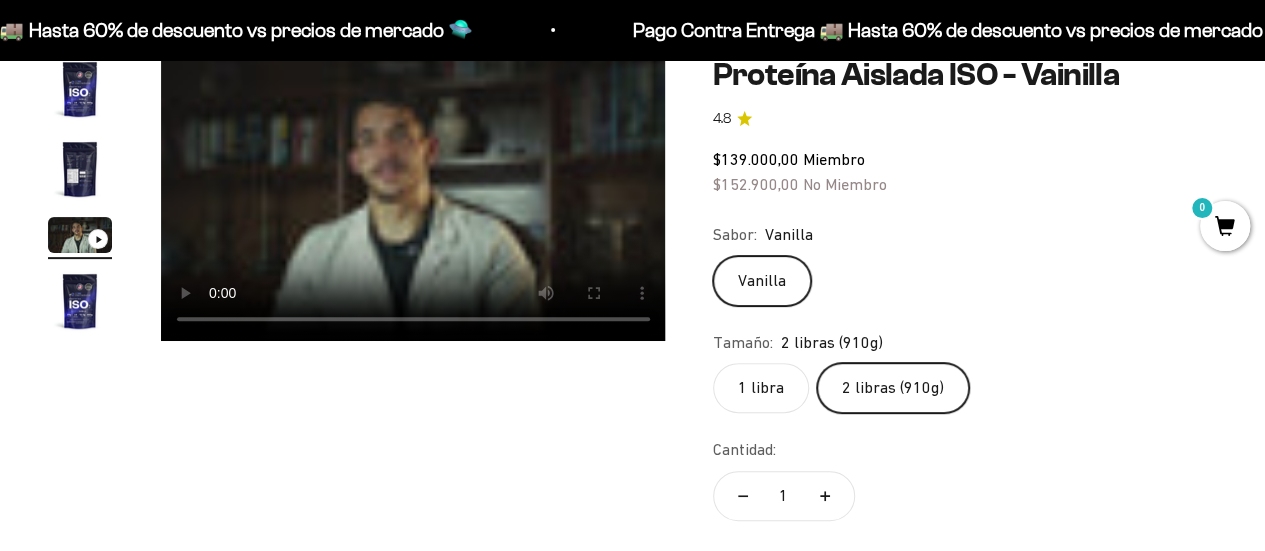 type 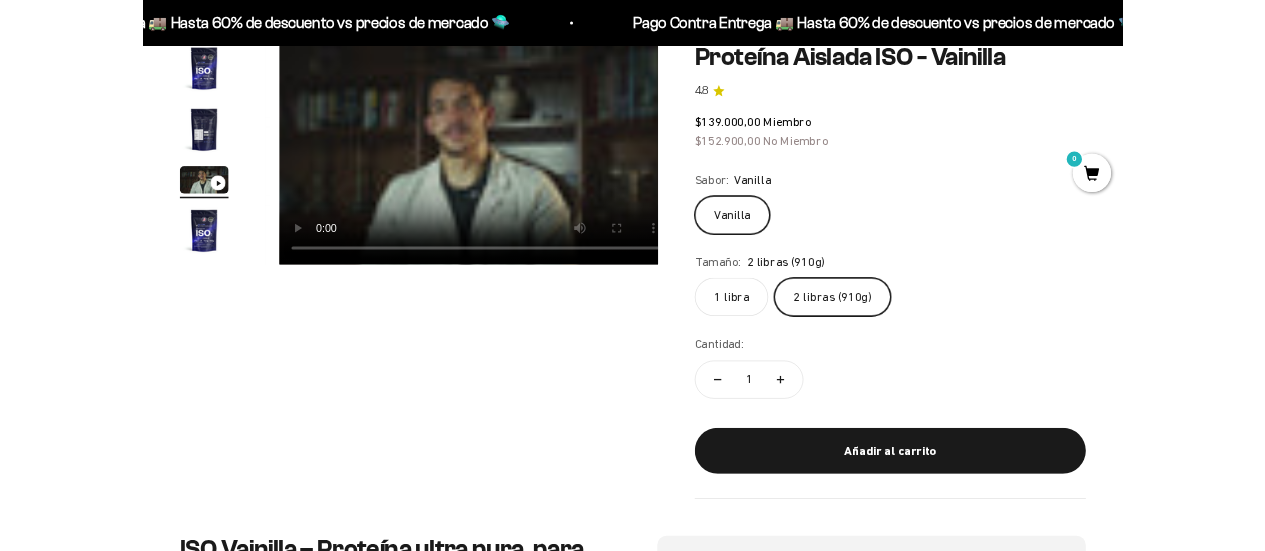scroll, scrollTop: 0, scrollLeft: 1049, axis: horizontal 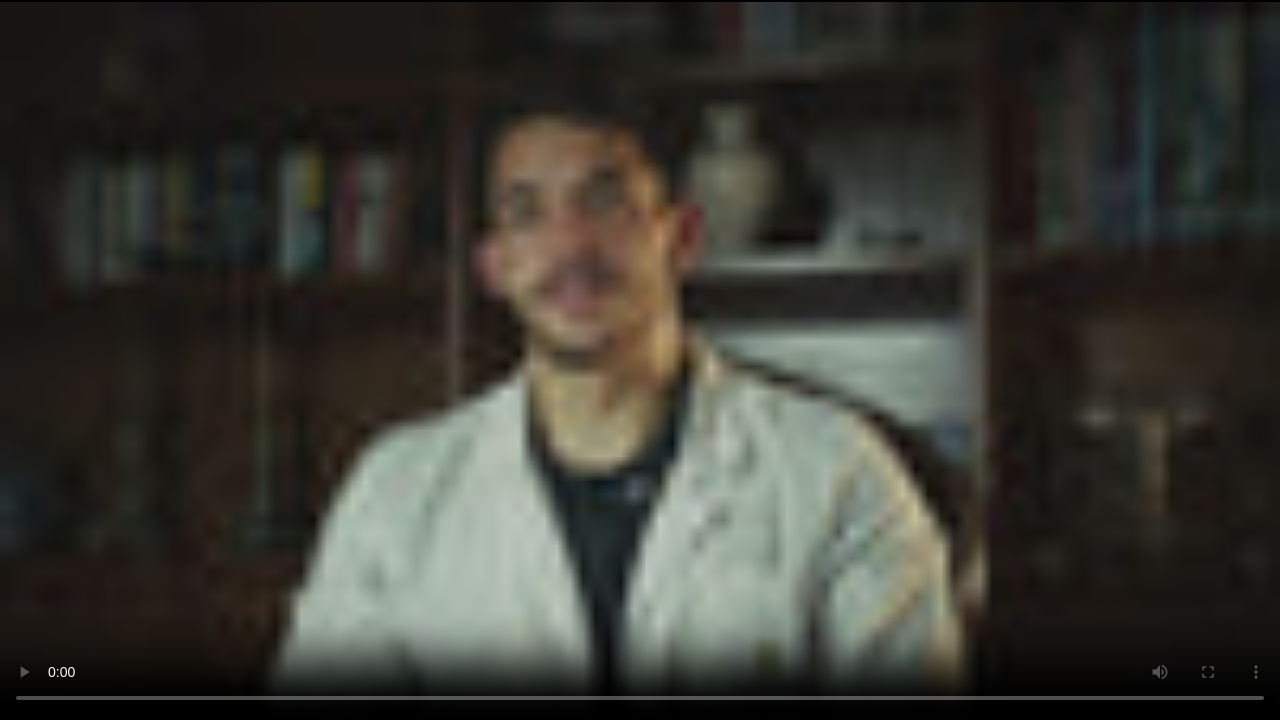 click at bounding box center (640, 360) 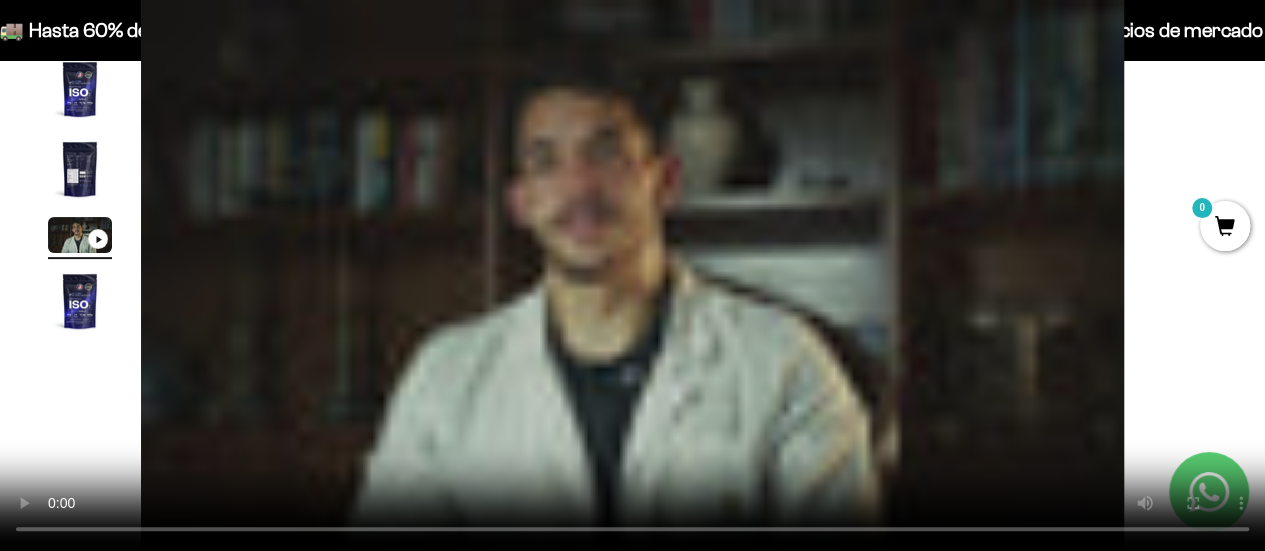 scroll, scrollTop: 0, scrollLeft: 1032, axis: horizontal 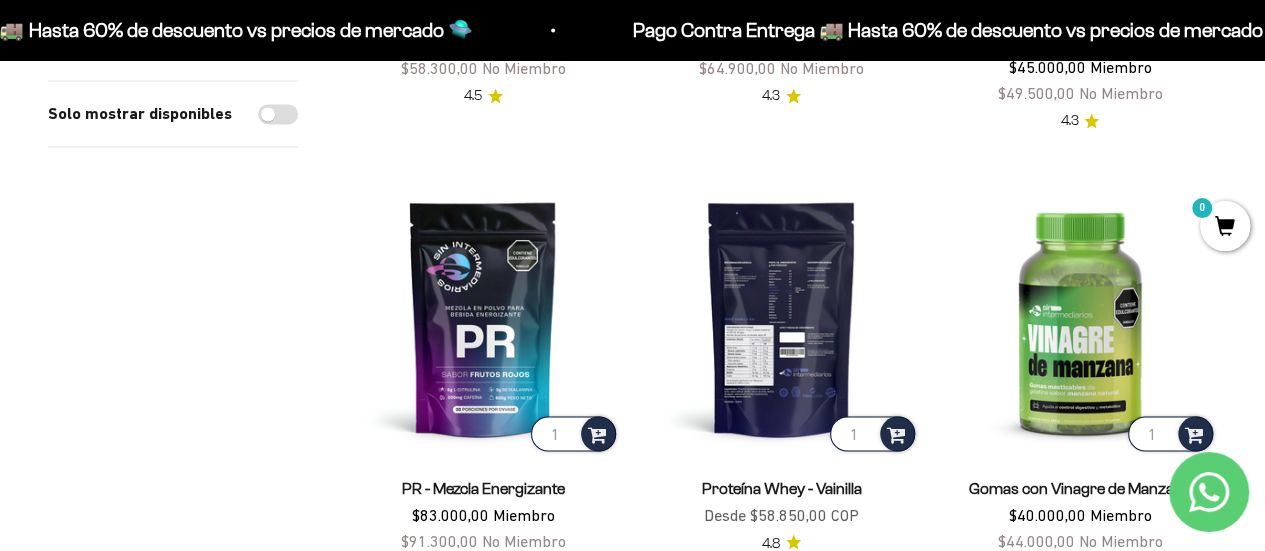 click at bounding box center (781, 318) 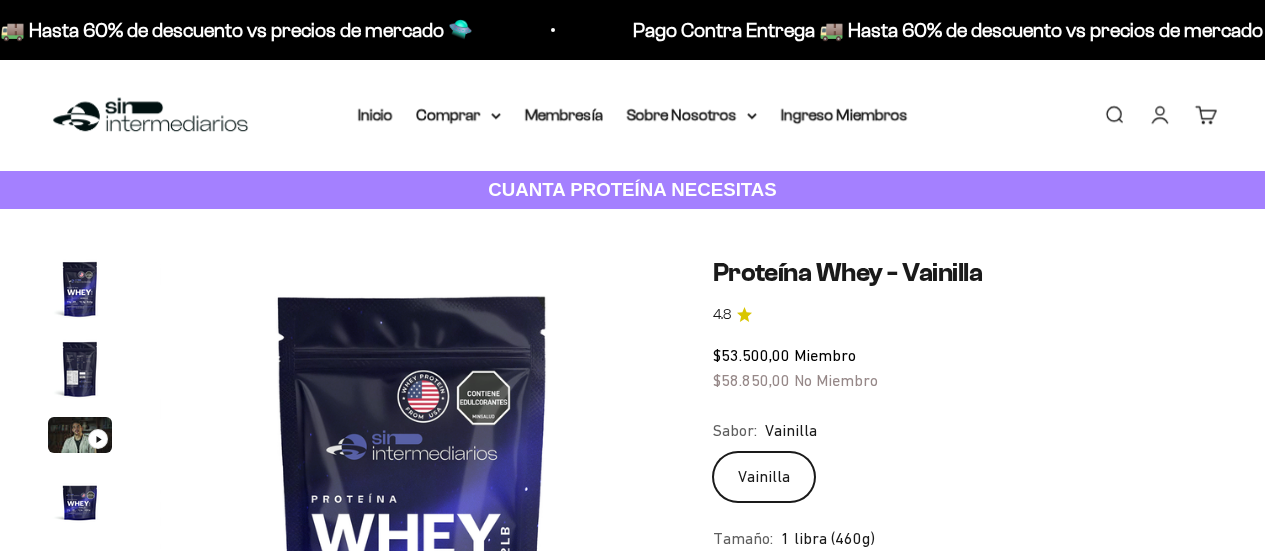 scroll, scrollTop: 200, scrollLeft: 0, axis: vertical 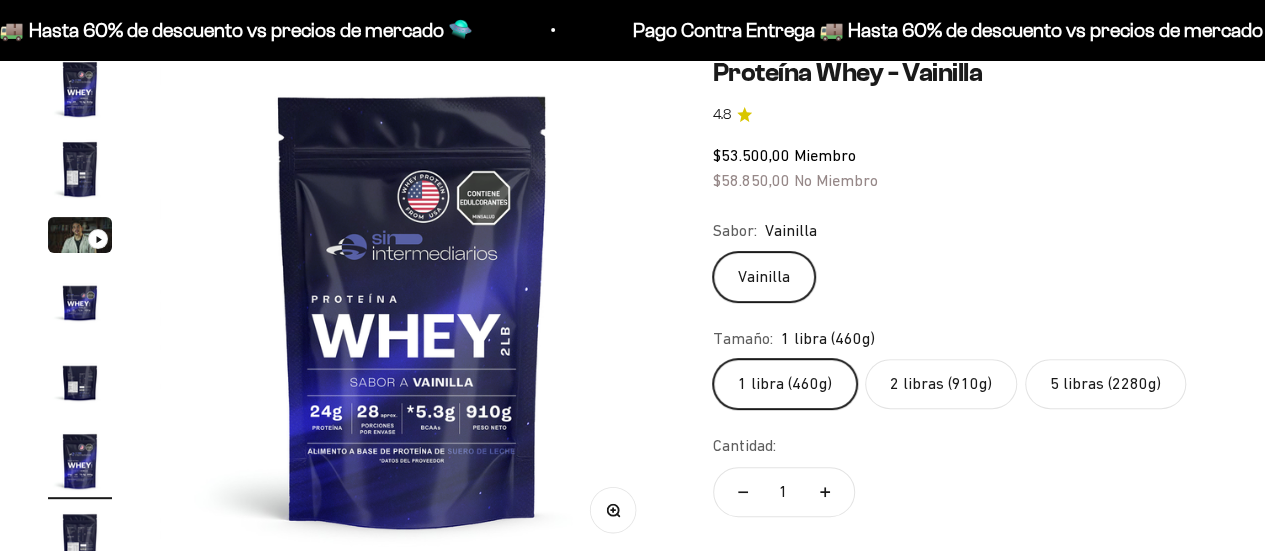 click on "2 libras (910g)" 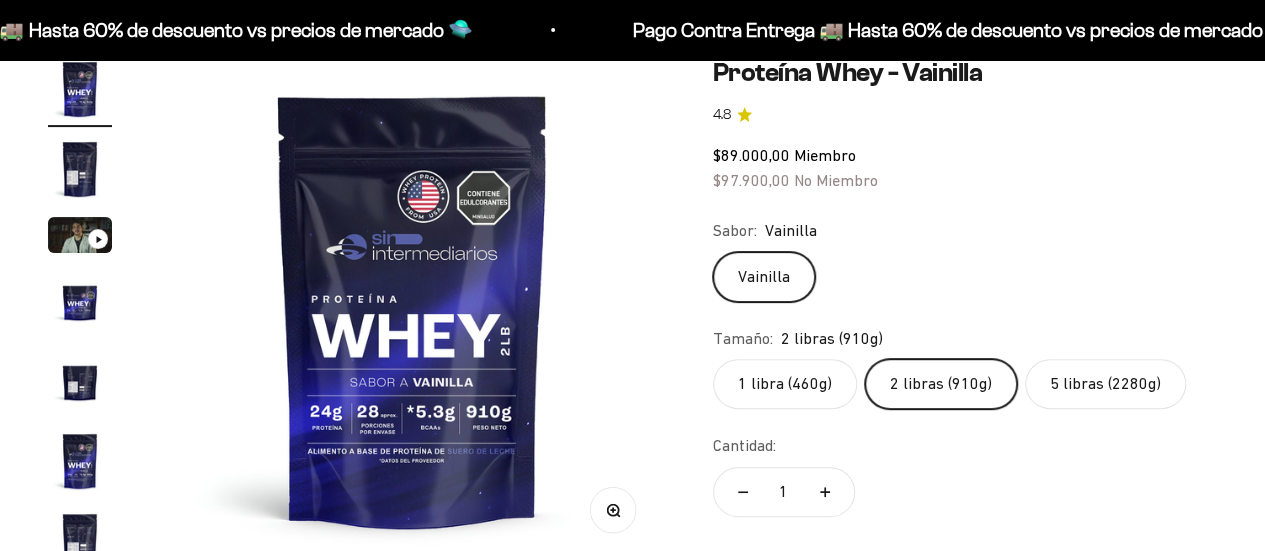 scroll, scrollTop: 200, scrollLeft: 0, axis: vertical 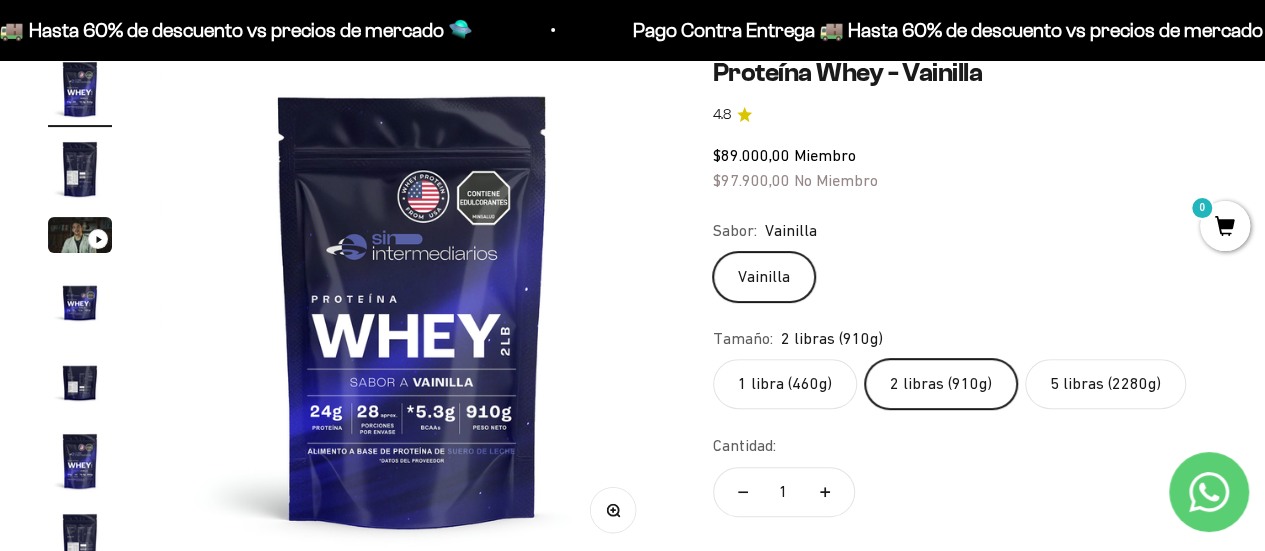 click on "5 libras (2280g)" 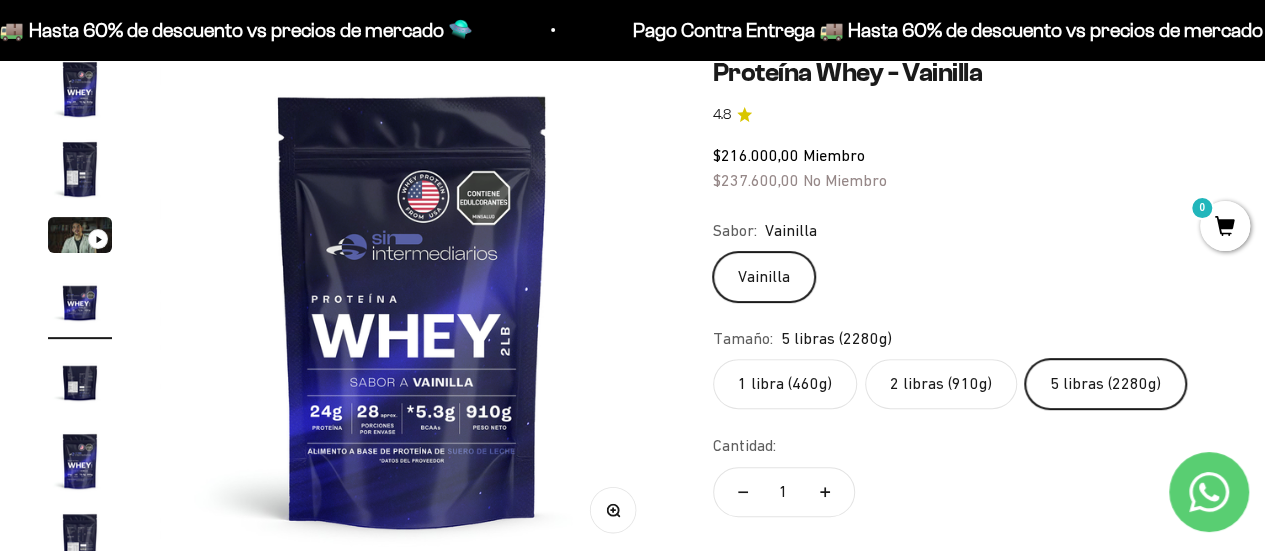 scroll, scrollTop: 0, scrollLeft: 1549, axis: horizontal 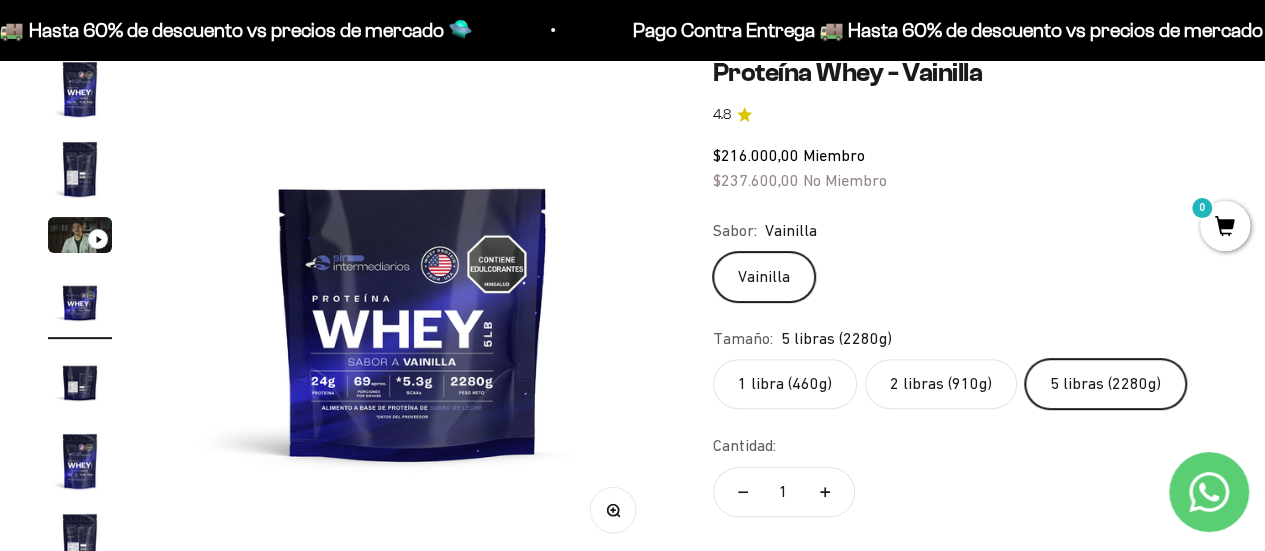 click on "2 libras (910g)" 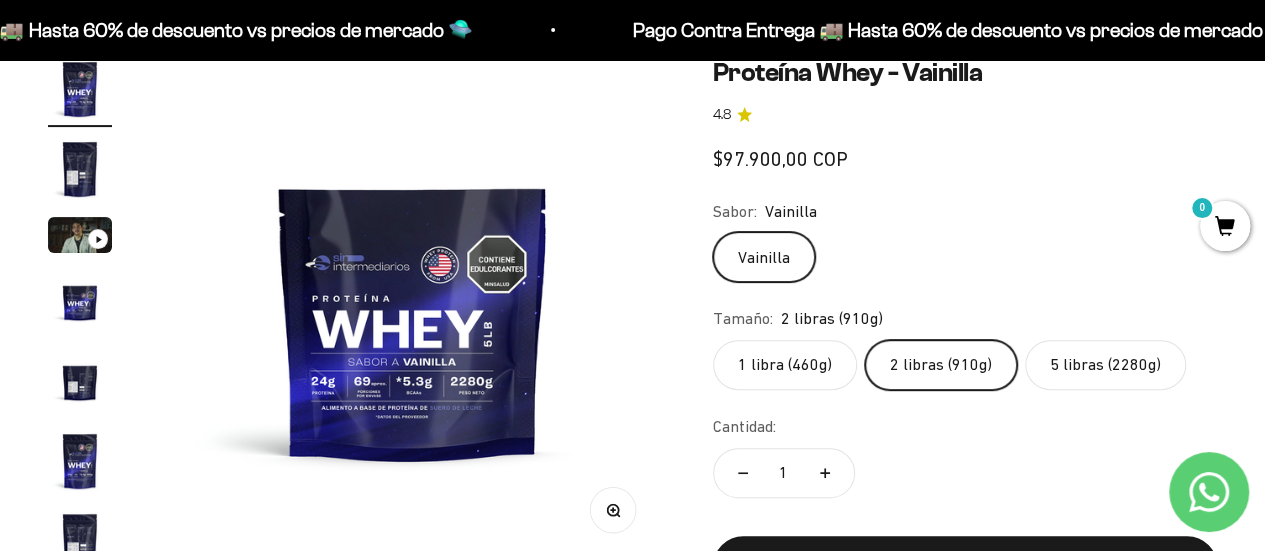 scroll, scrollTop: 0, scrollLeft: 0, axis: both 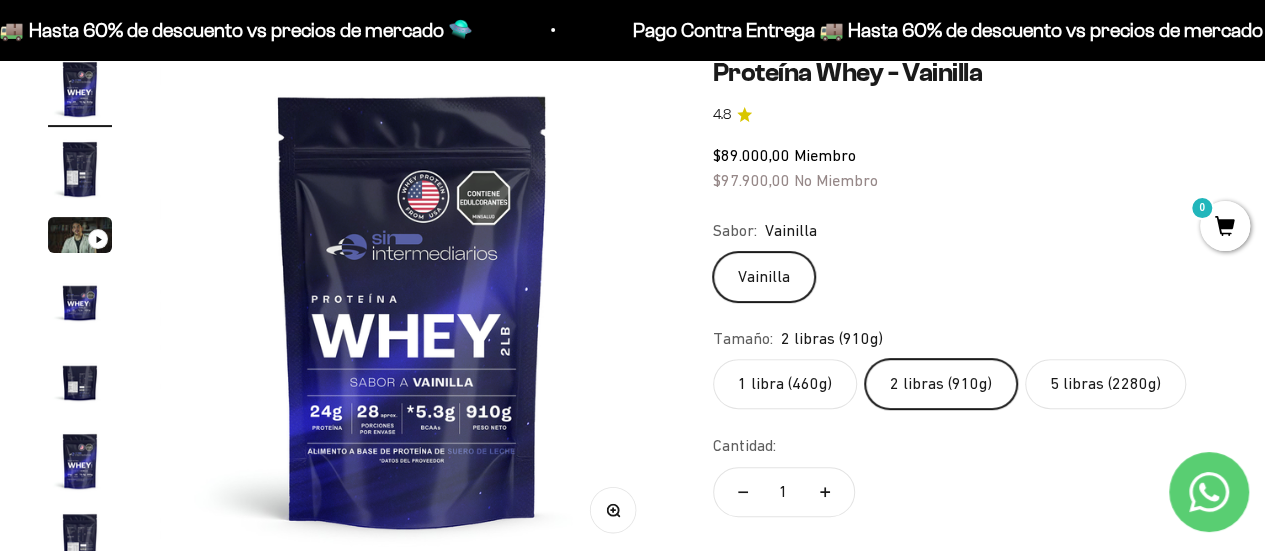 click at bounding box center (80, 381) 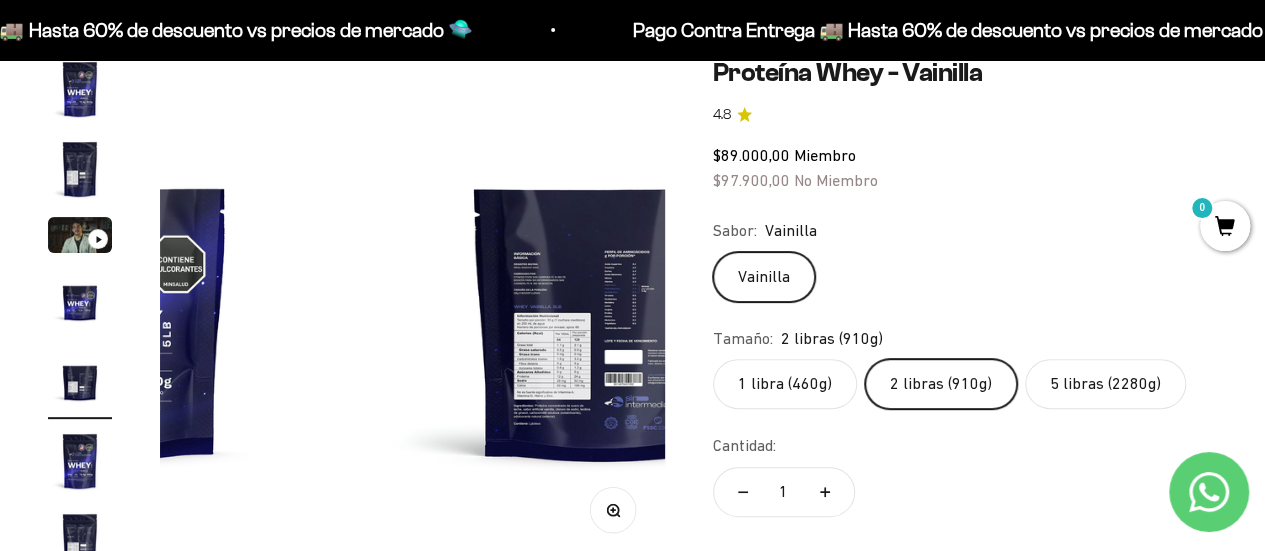 scroll, scrollTop: 0, scrollLeft: 2065, axis: horizontal 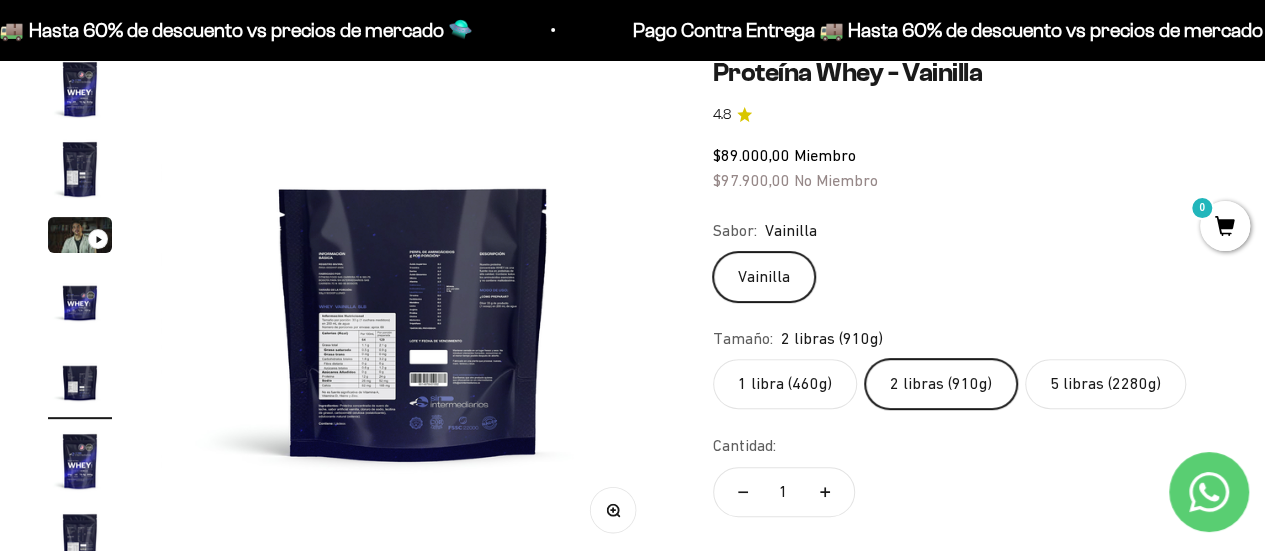 click at bounding box center [80, 169] 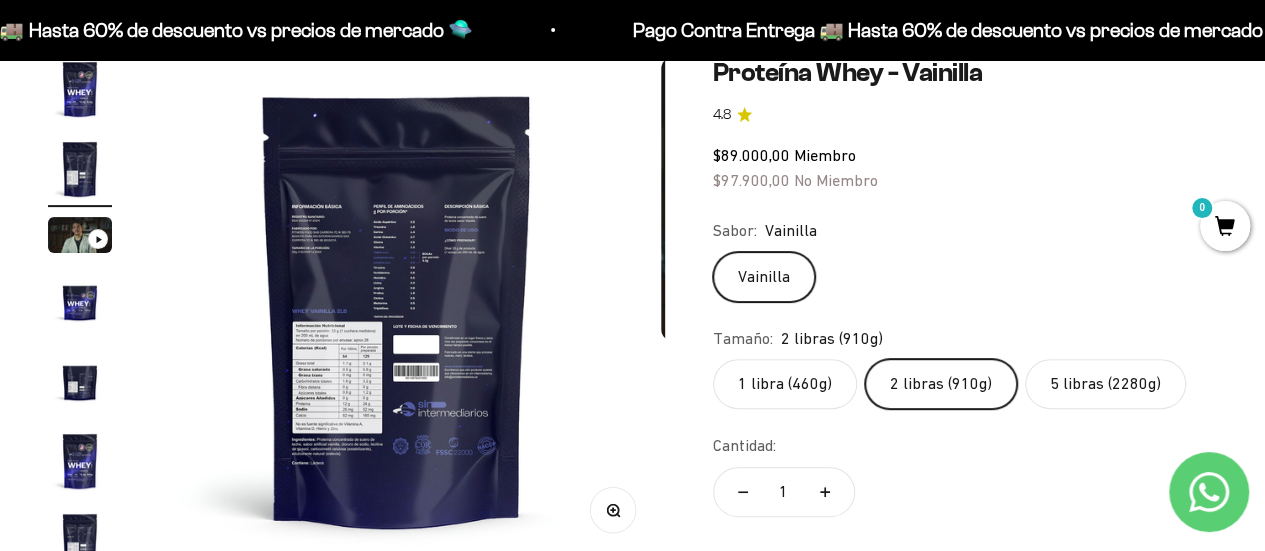 scroll, scrollTop: 0, scrollLeft: 516, axis: horizontal 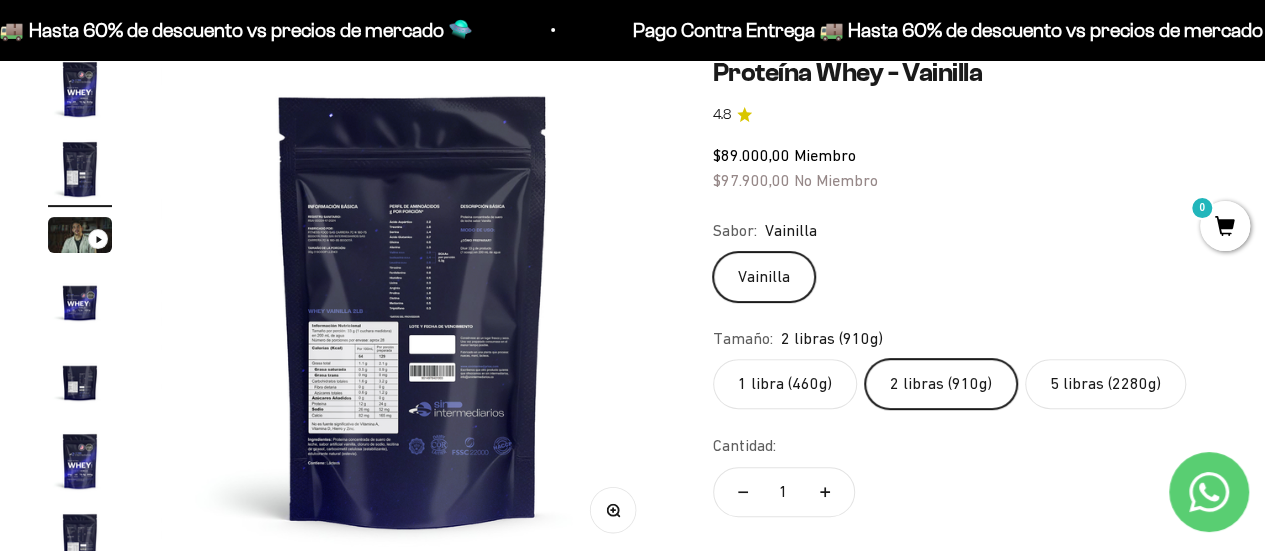 click at bounding box center (80, 461) 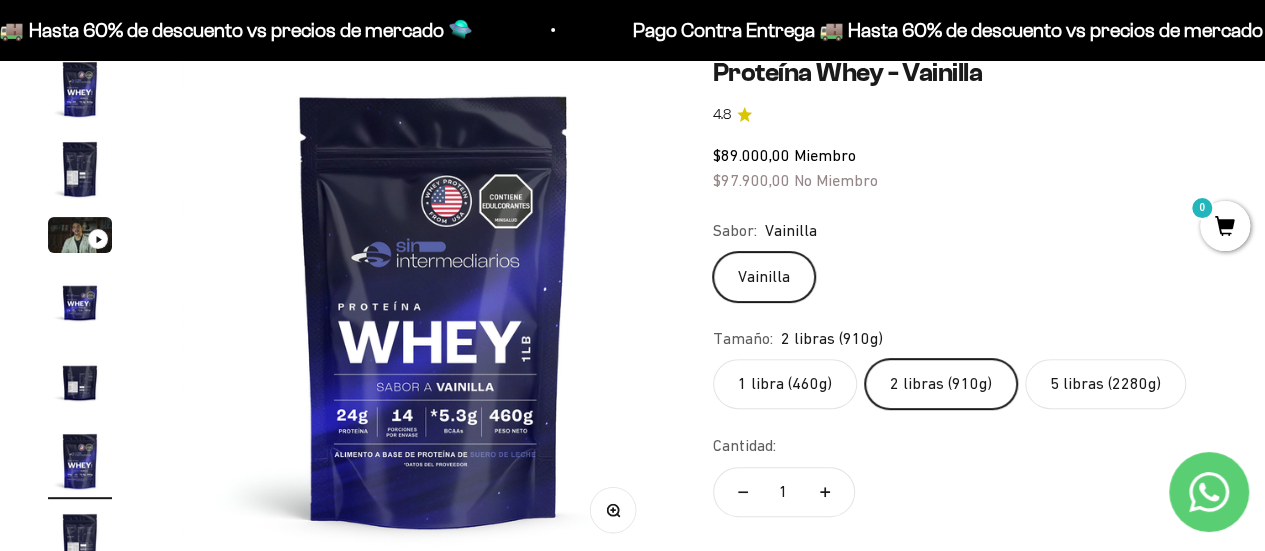 scroll, scrollTop: 0, scrollLeft: 2582, axis: horizontal 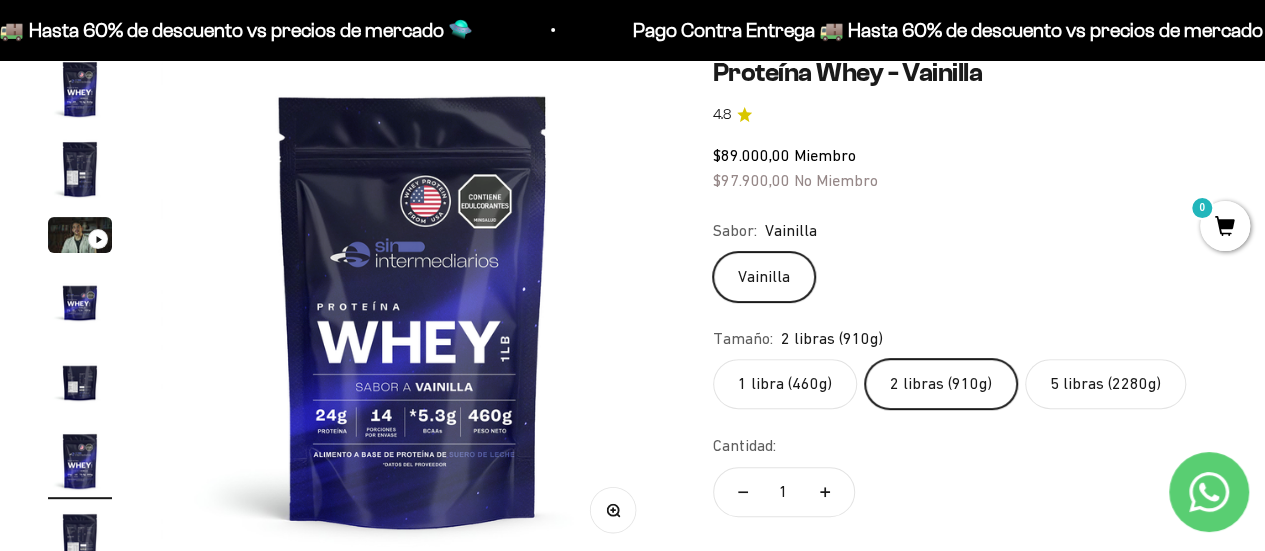 click on "Zoom" at bounding box center (612, 509) 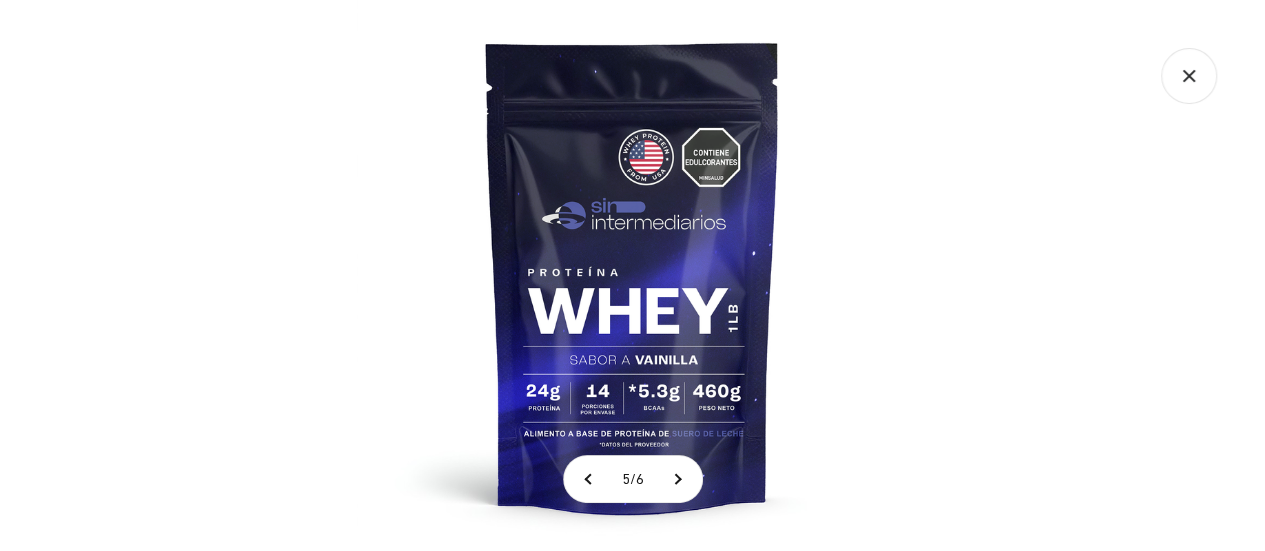 click on "5  /  6" at bounding box center [633, 479] 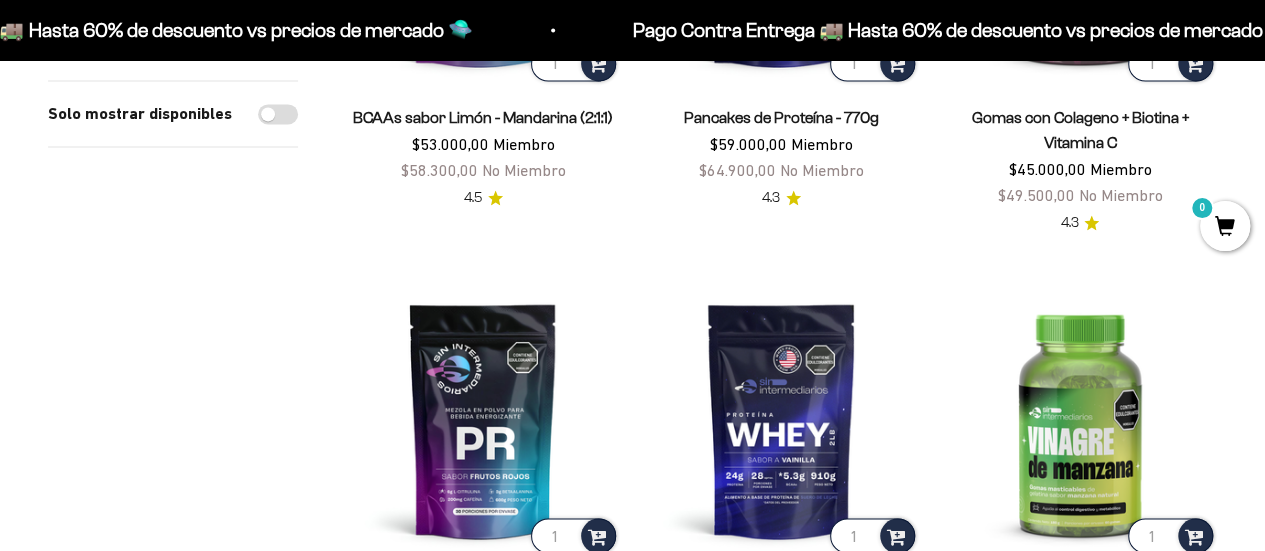scroll, scrollTop: 1598, scrollLeft: 0, axis: vertical 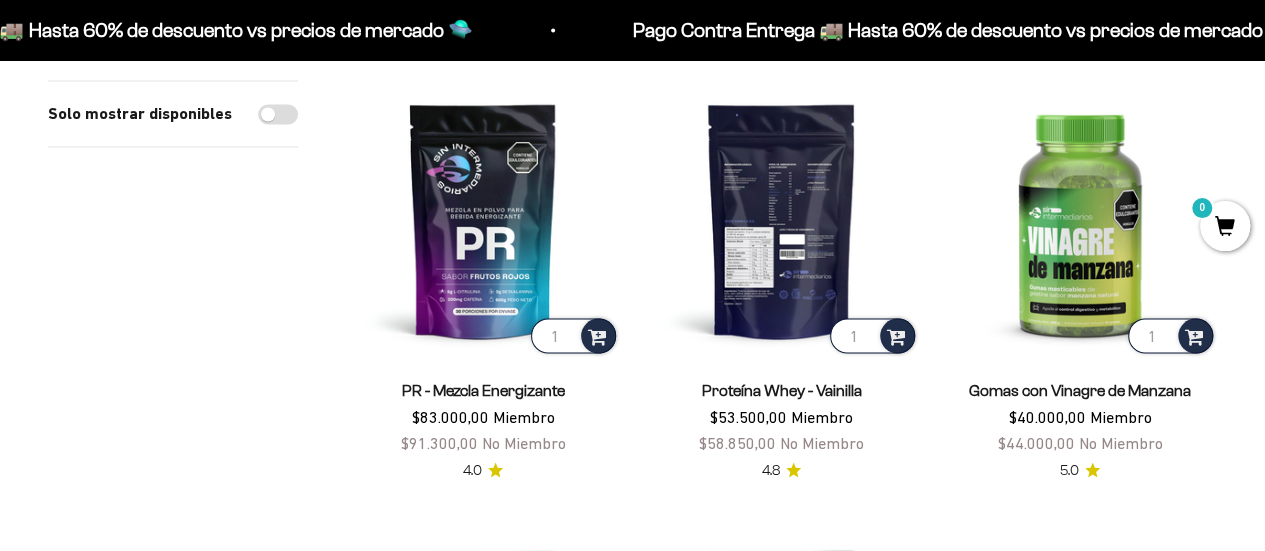 click at bounding box center (781, 220) 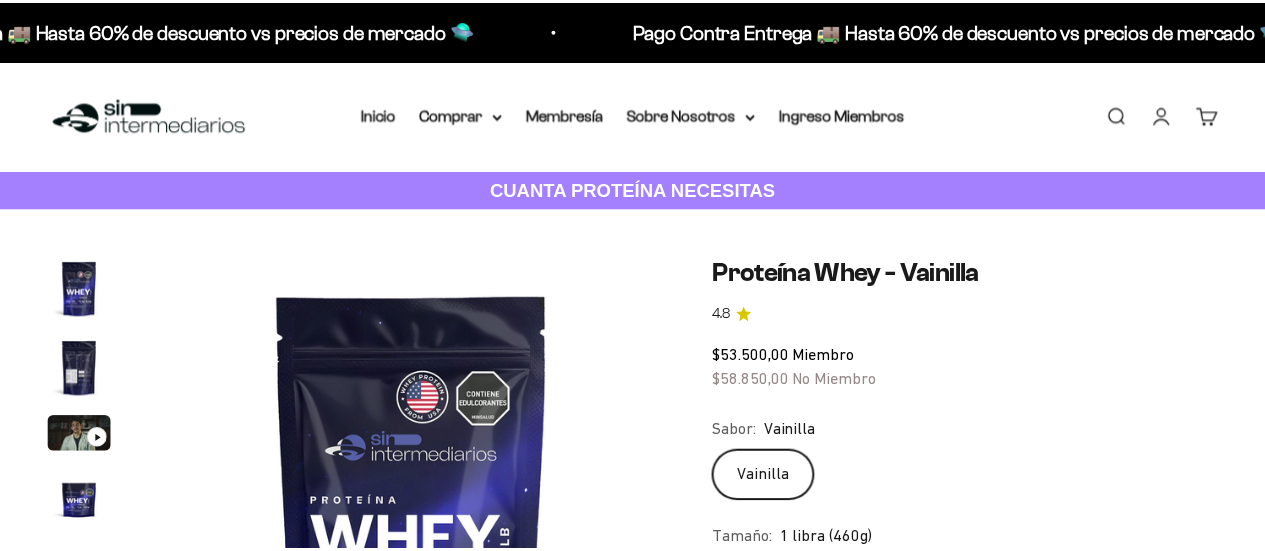 scroll, scrollTop: 200, scrollLeft: 0, axis: vertical 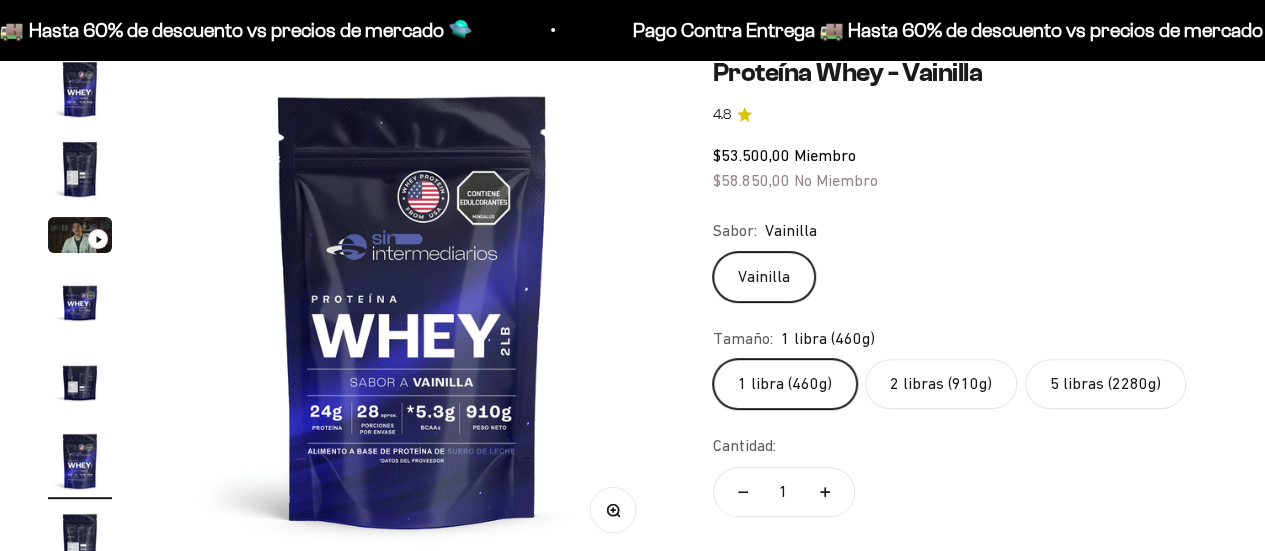 click at bounding box center (80, 235) 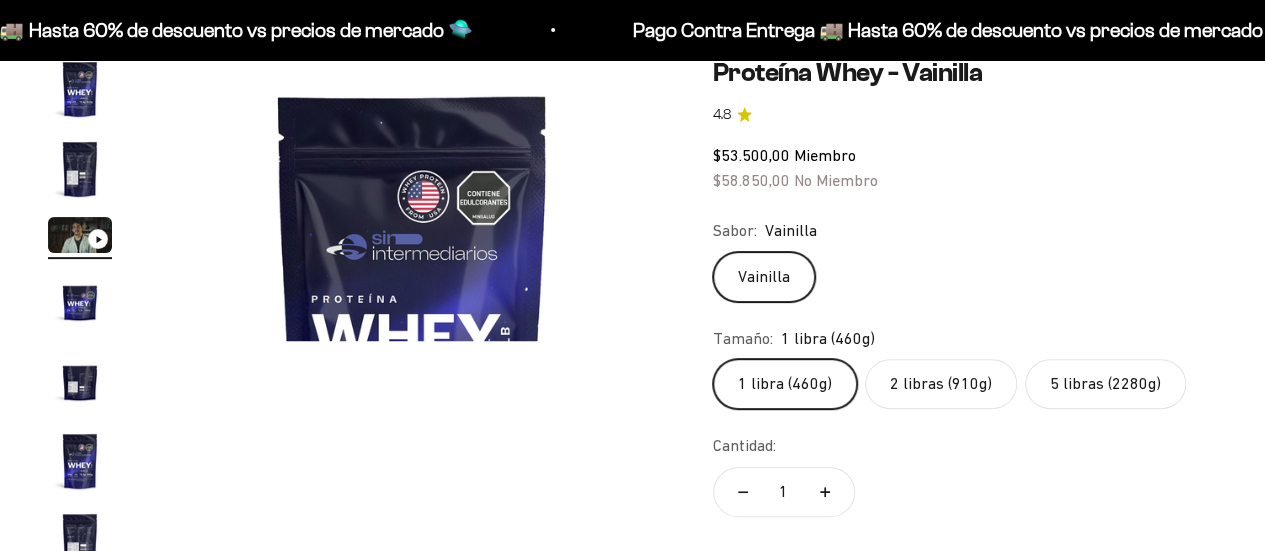 scroll, scrollTop: 0, scrollLeft: 1032, axis: horizontal 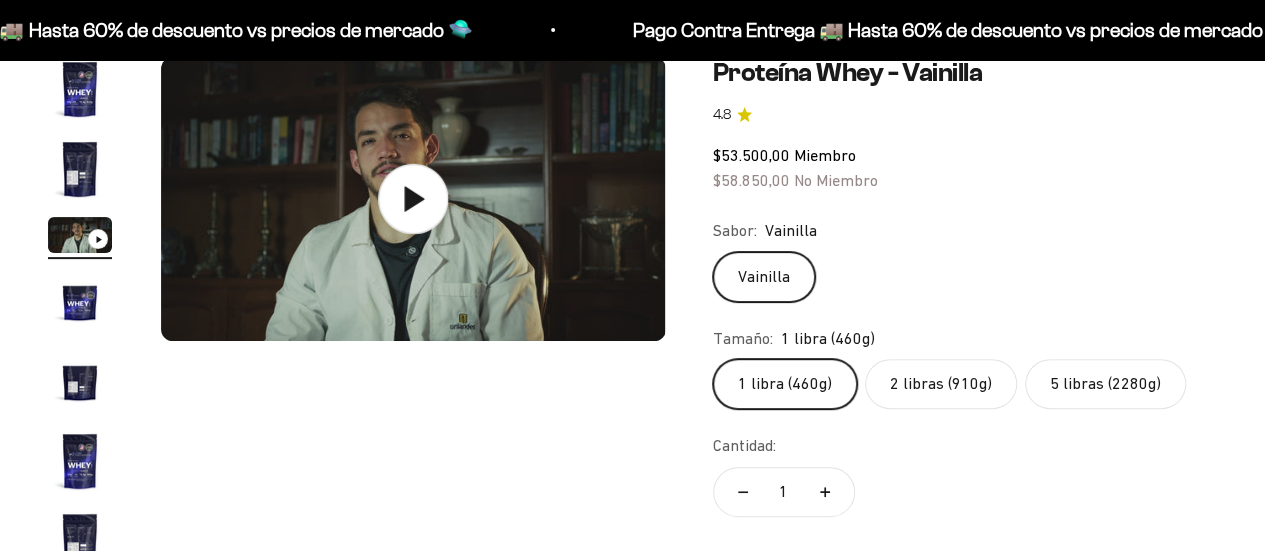 click at bounding box center (413, 199) 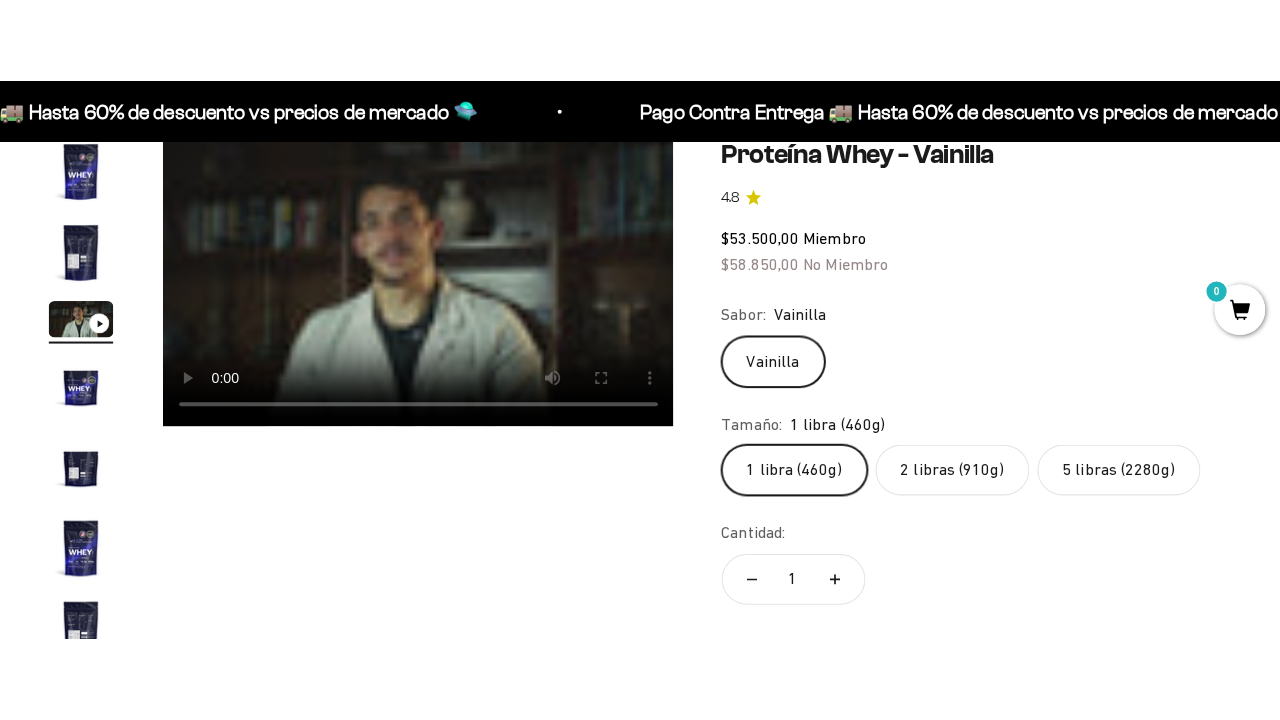 scroll, scrollTop: 200, scrollLeft: 0, axis: vertical 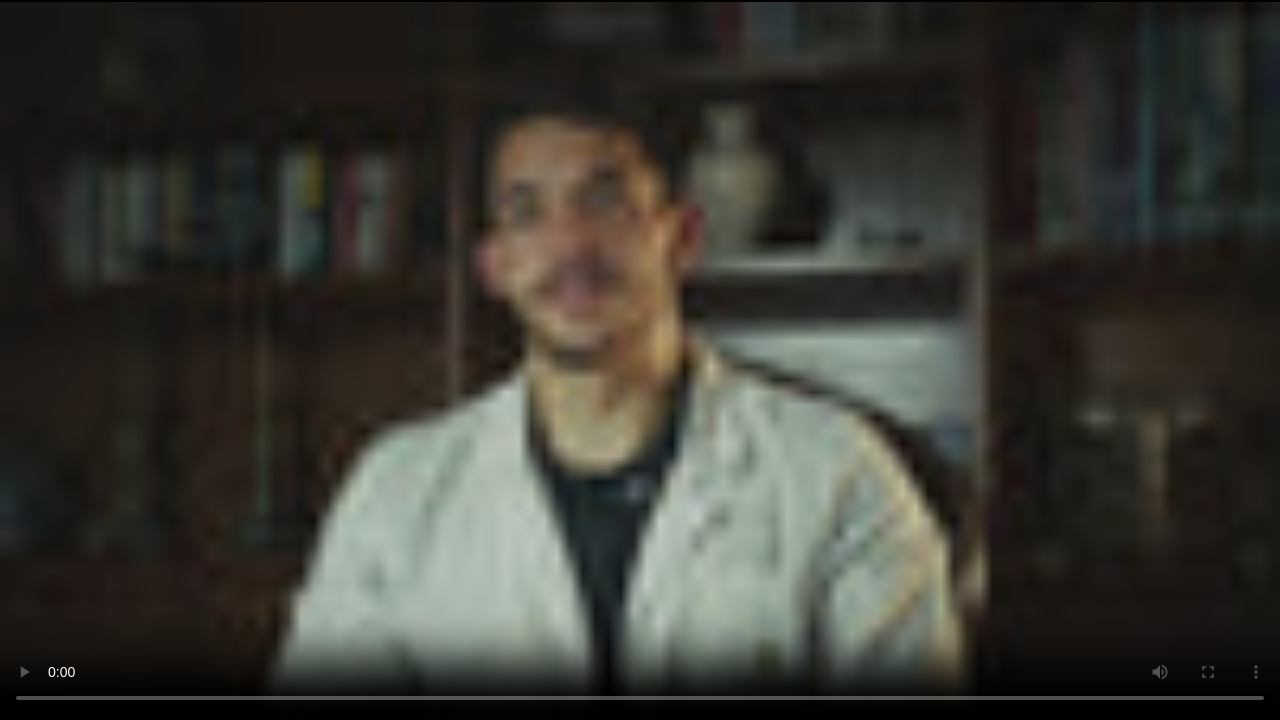 type 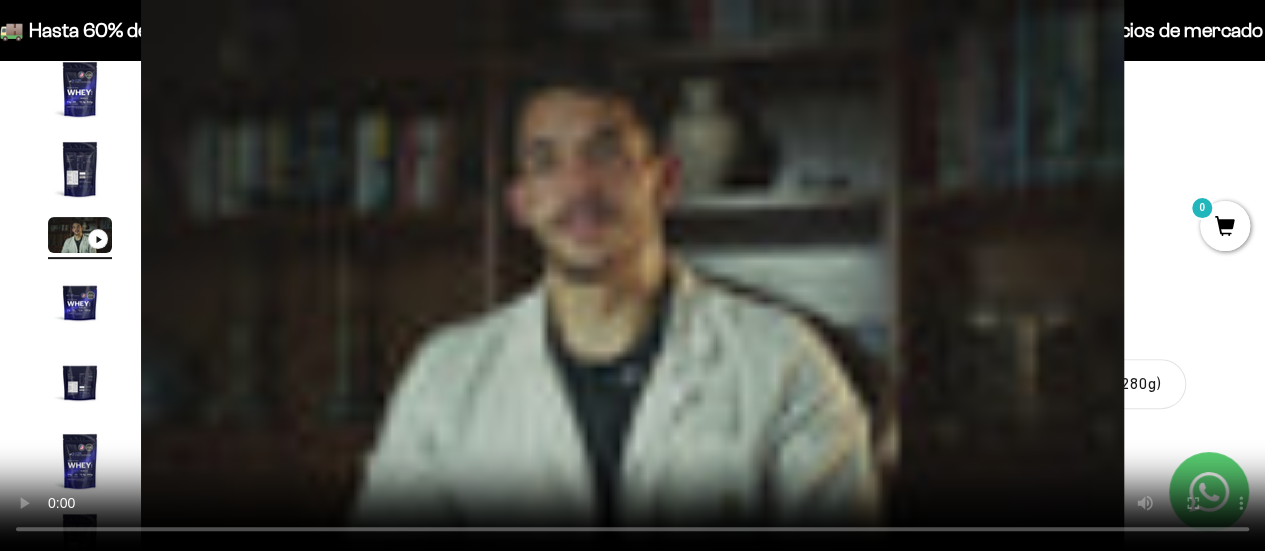 scroll, scrollTop: 0, scrollLeft: 1032, axis: horizontal 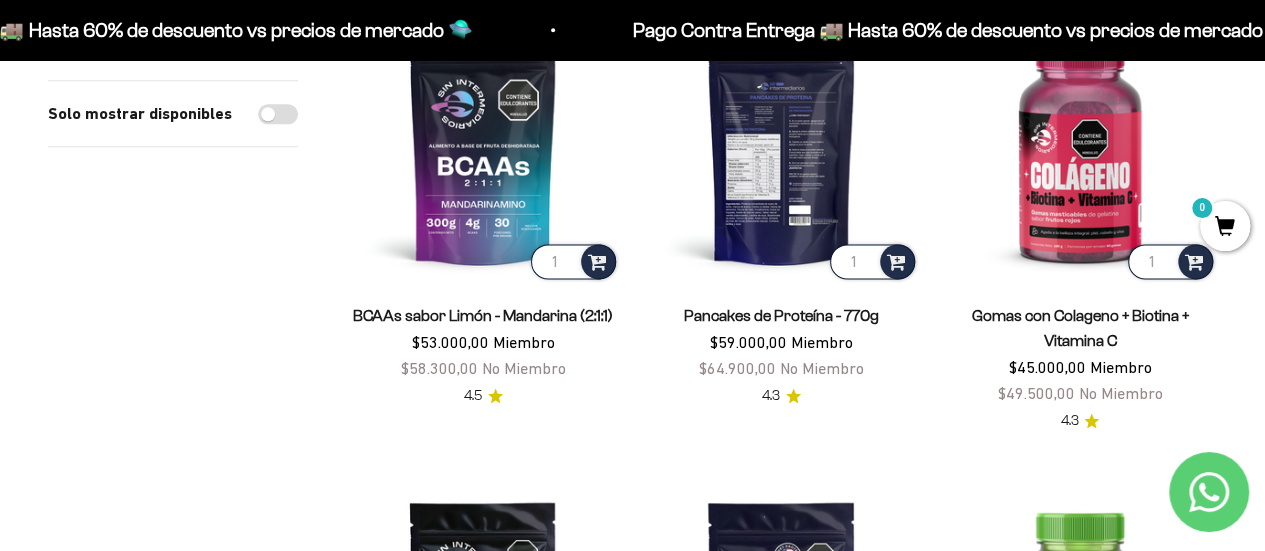 click at bounding box center [781, 146] 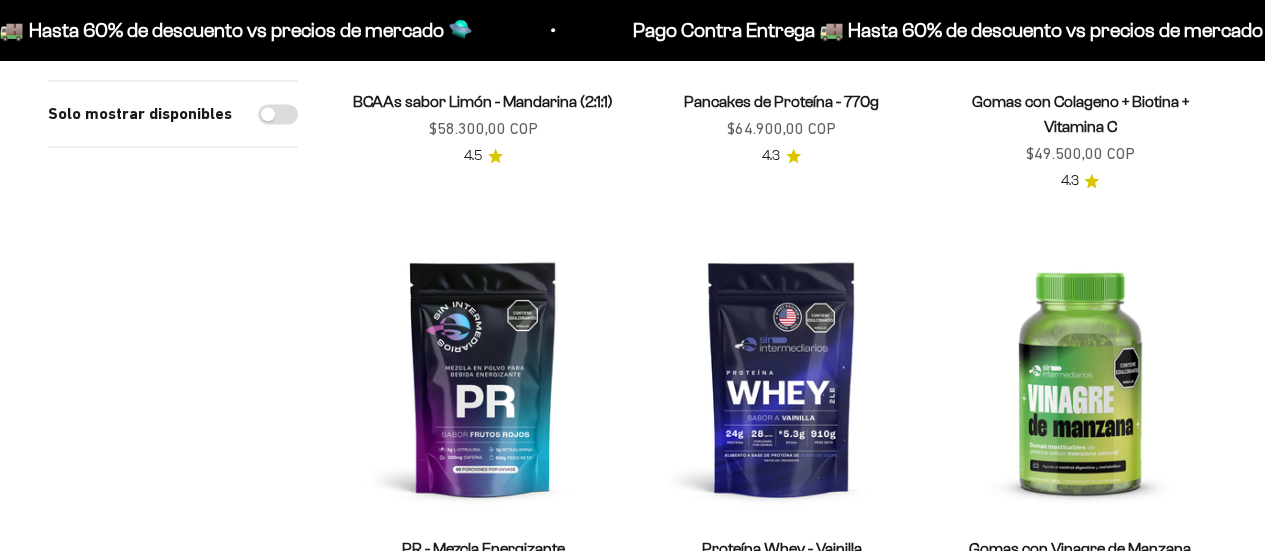 scroll, scrollTop: 1498, scrollLeft: 0, axis: vertical 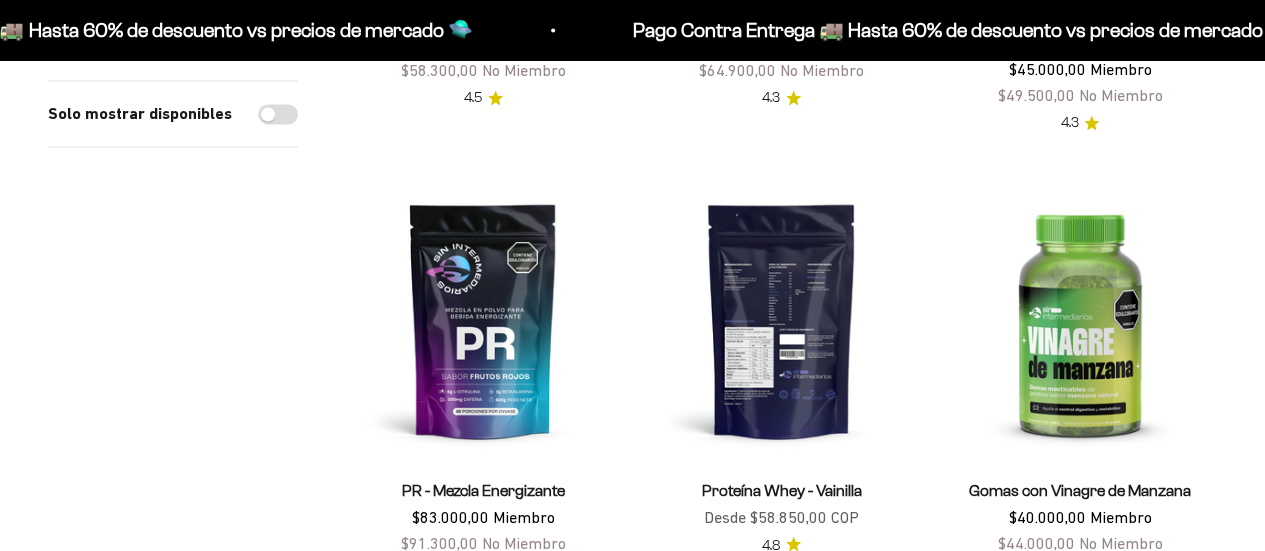 click at bounding box center (781, 320) 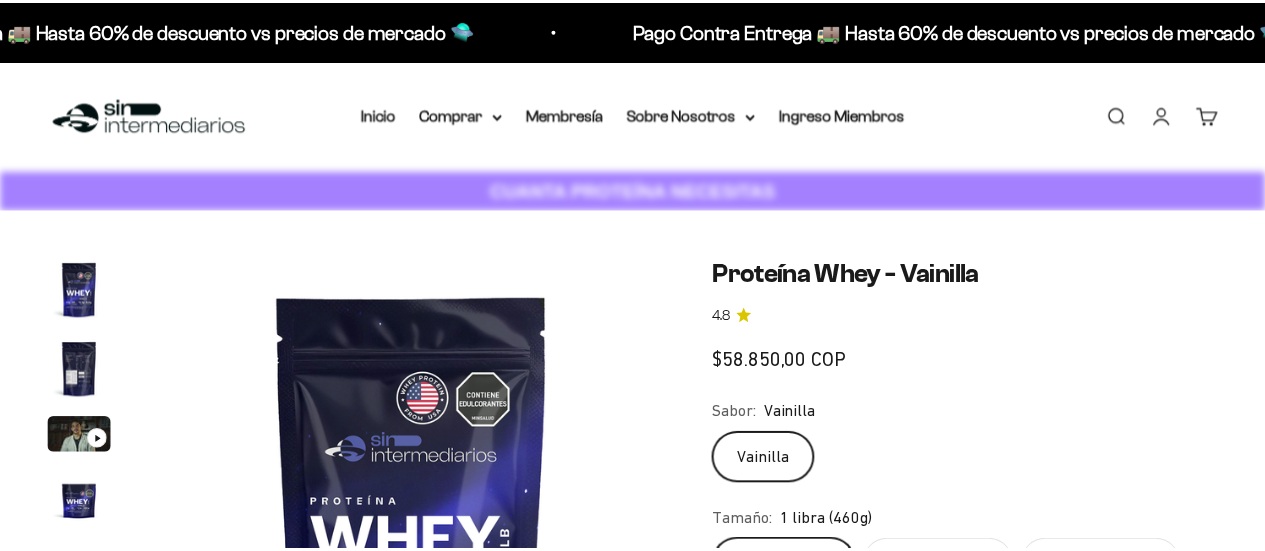 scroll, scrollTop: 0, scrollLeft: 0, axis: both 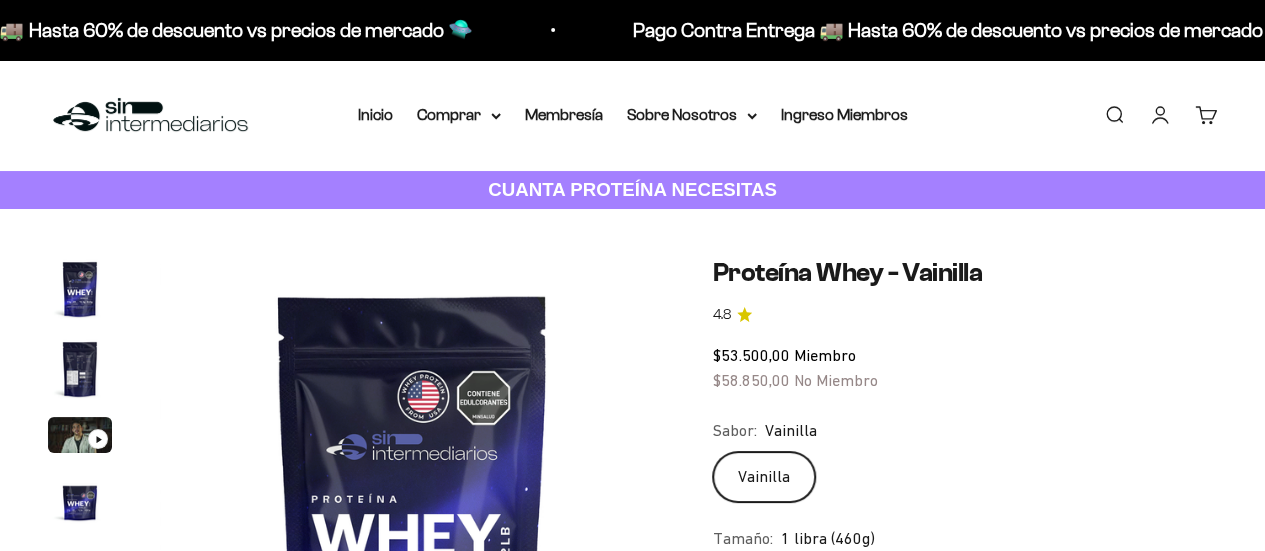 click on "Vainilla" 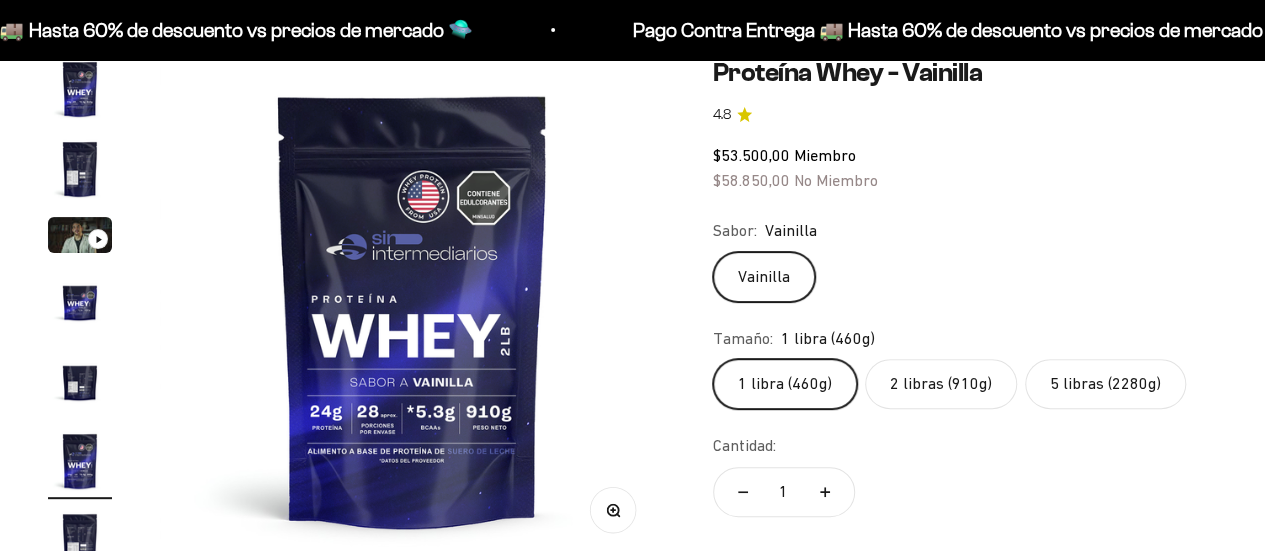 click on "2 libras (910g)" 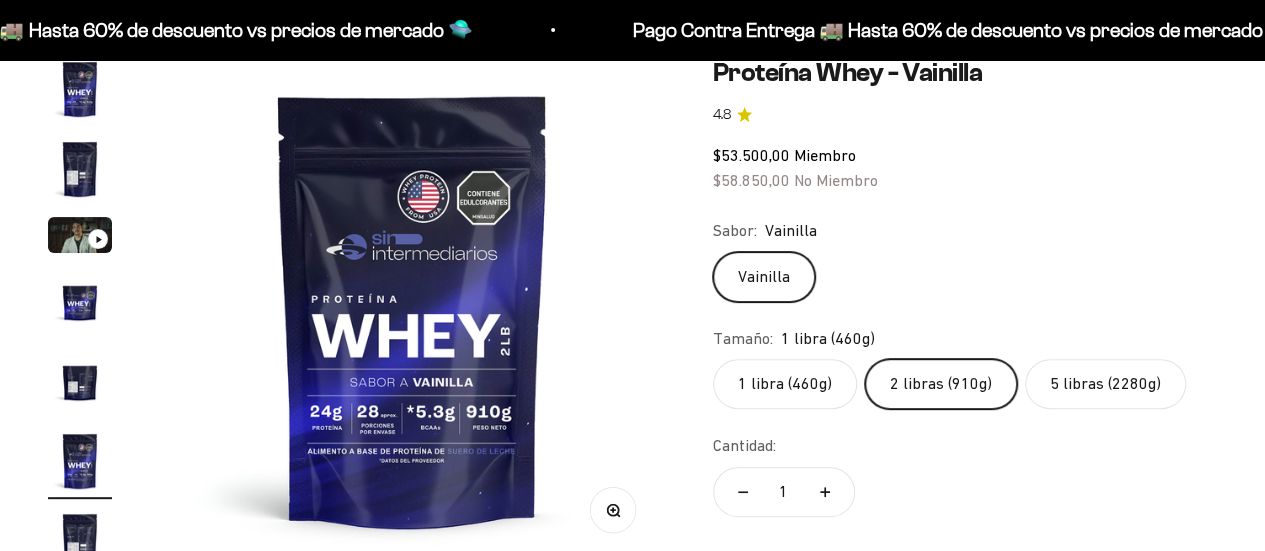 scroll, scrollTop: 0, scrollLeft: 2582, axis: horizontal 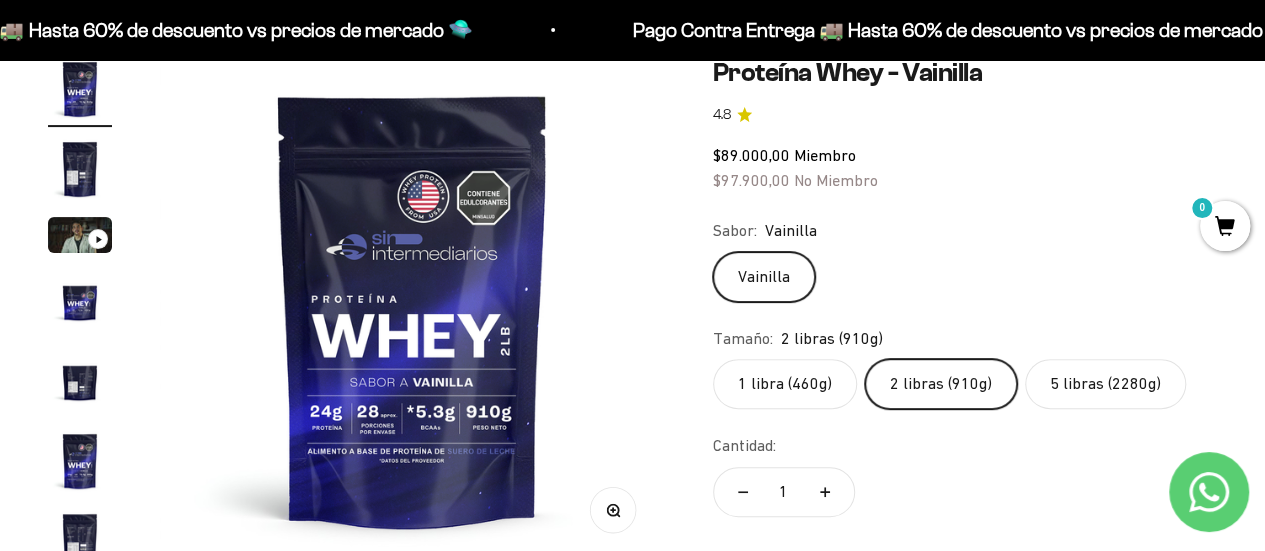 click on "0" at bounding box center [1225, 226] 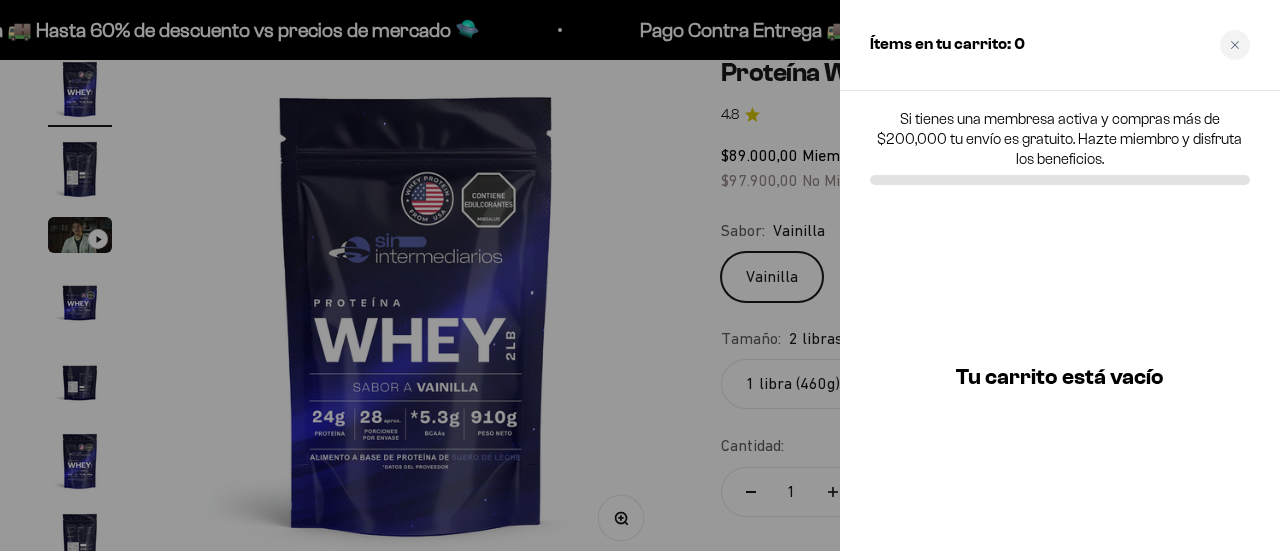 click at bounding box center (640, 275) 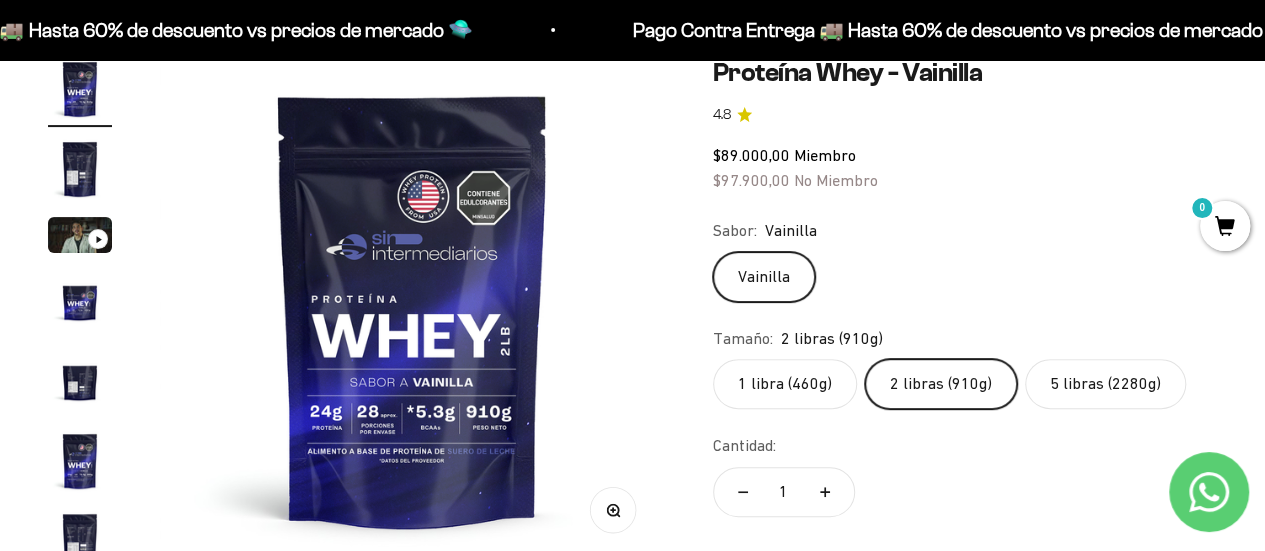click on "0" at bounding box center [1225, 226] 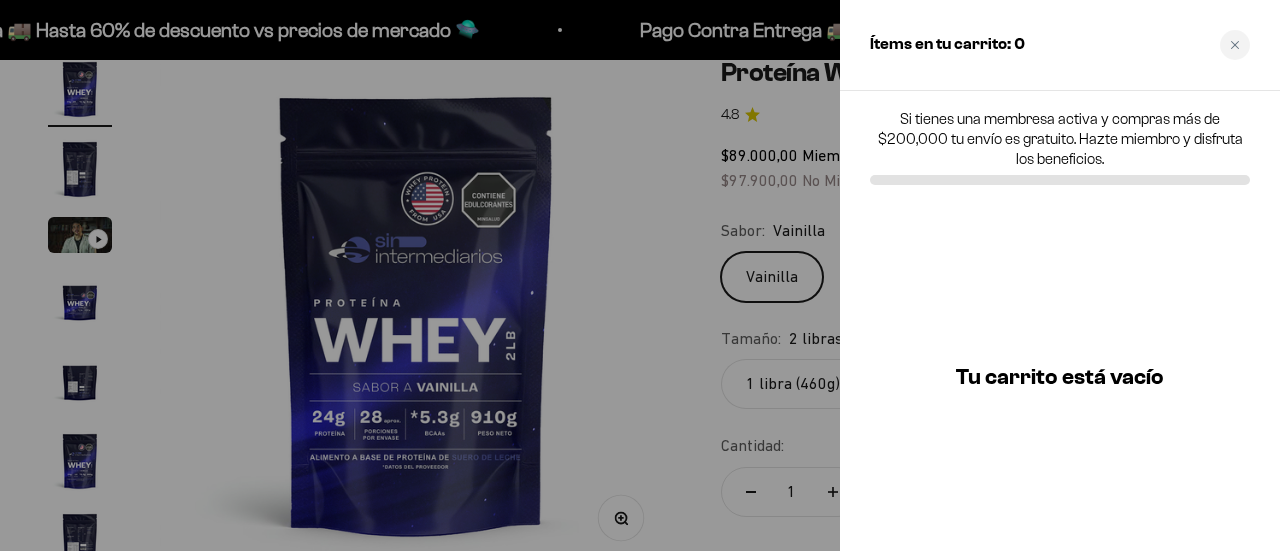 click at bounding box center (640, 275) 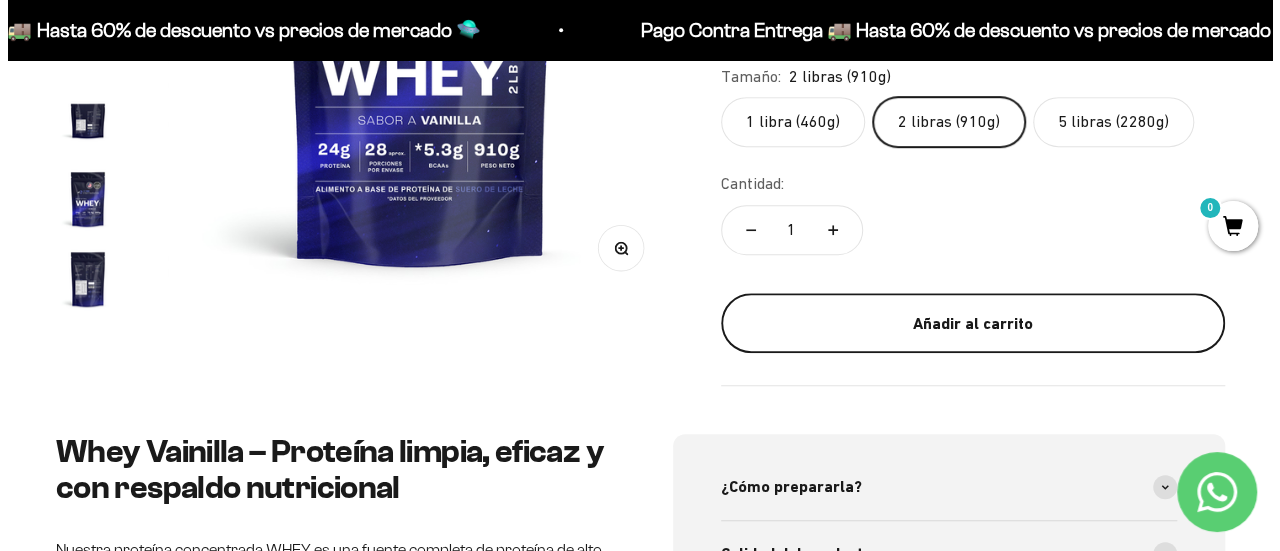 scroll, scrollTop: 500, scrollLeft: 0, axis: vertical 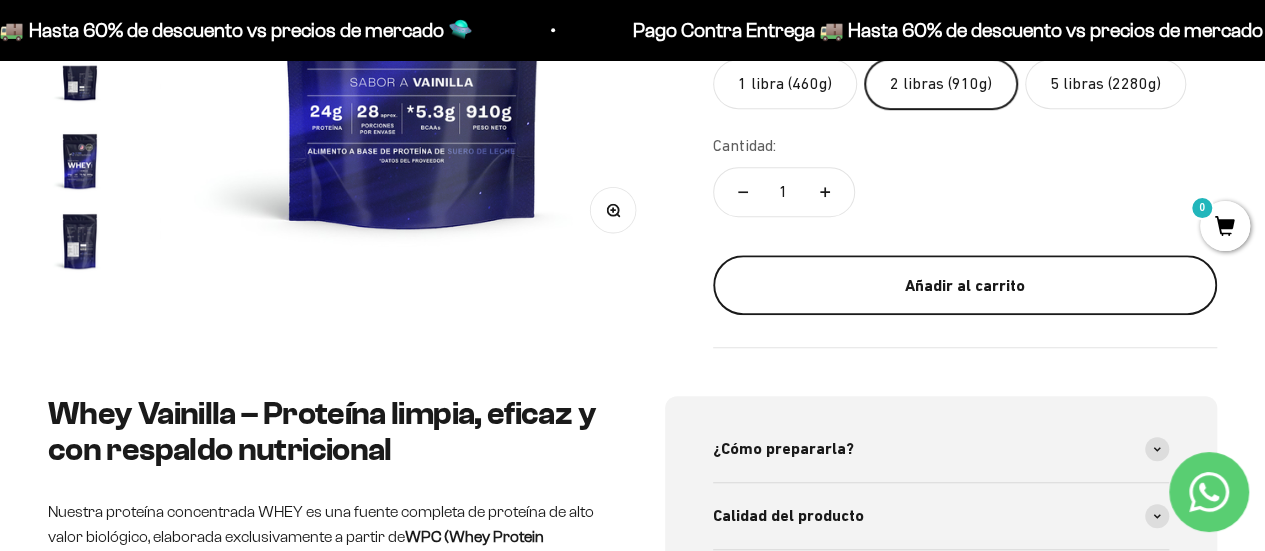 click on "Añadir al carrito" at bounding box center (965, 286) 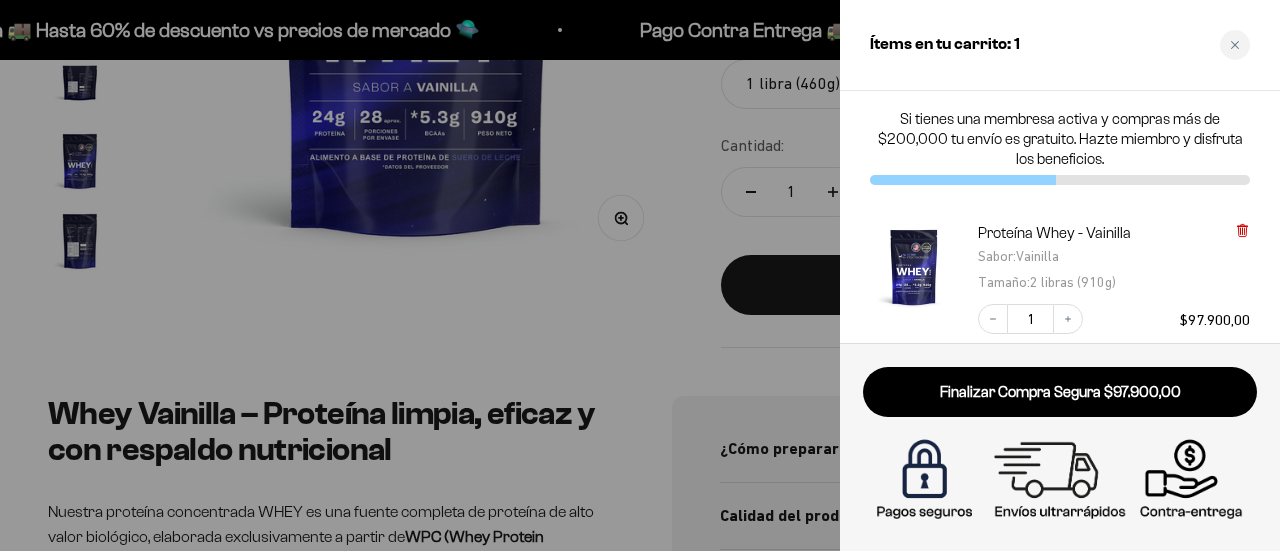 click 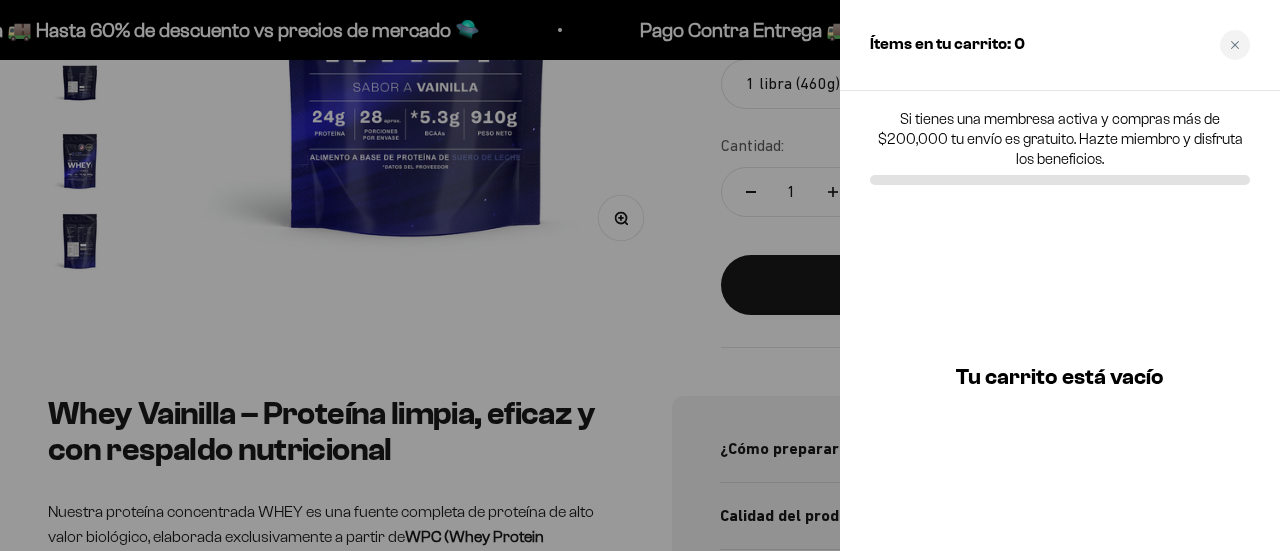 click at bounding box center [640, 275] 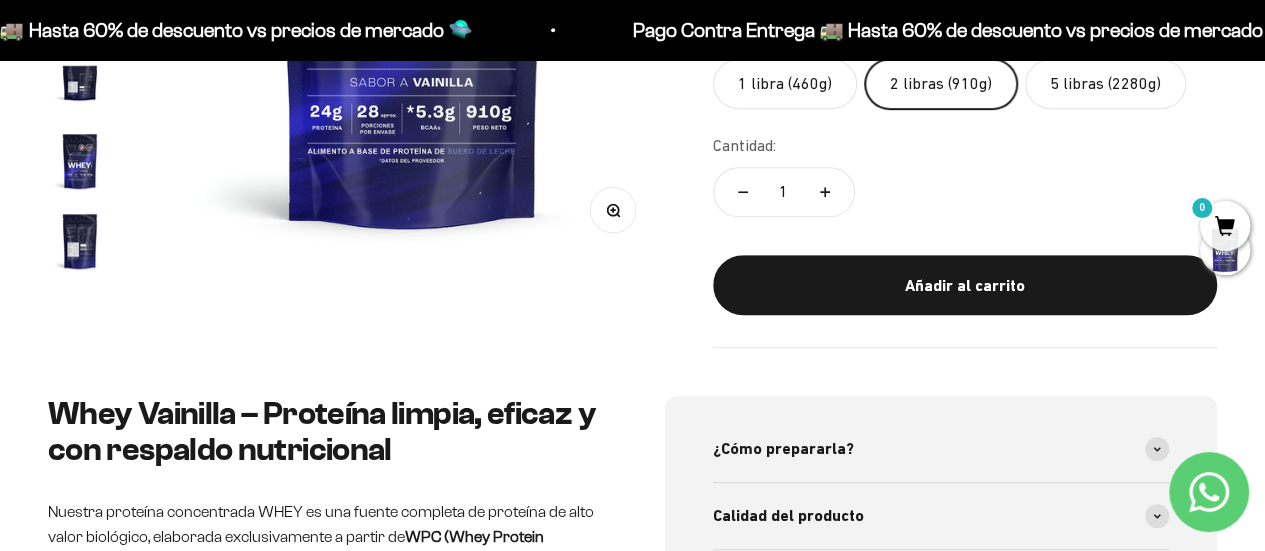 click 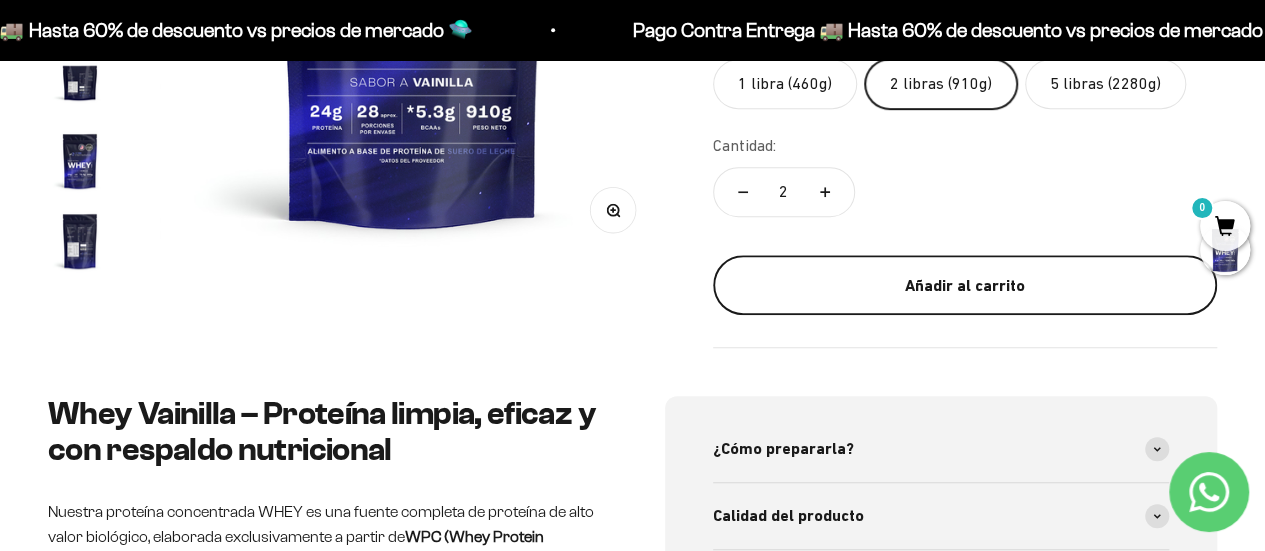 click on "Añadir al carrito" at bounding box center [965, 286] 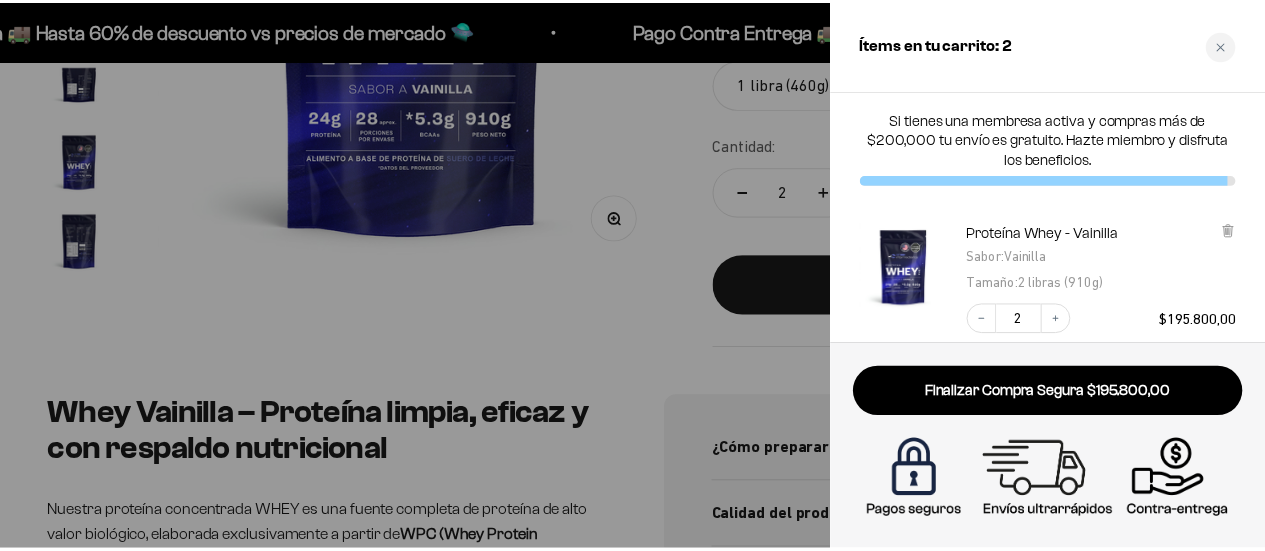 scroll, scrollTop: 186, scrollLeft: 0, axis: vertical 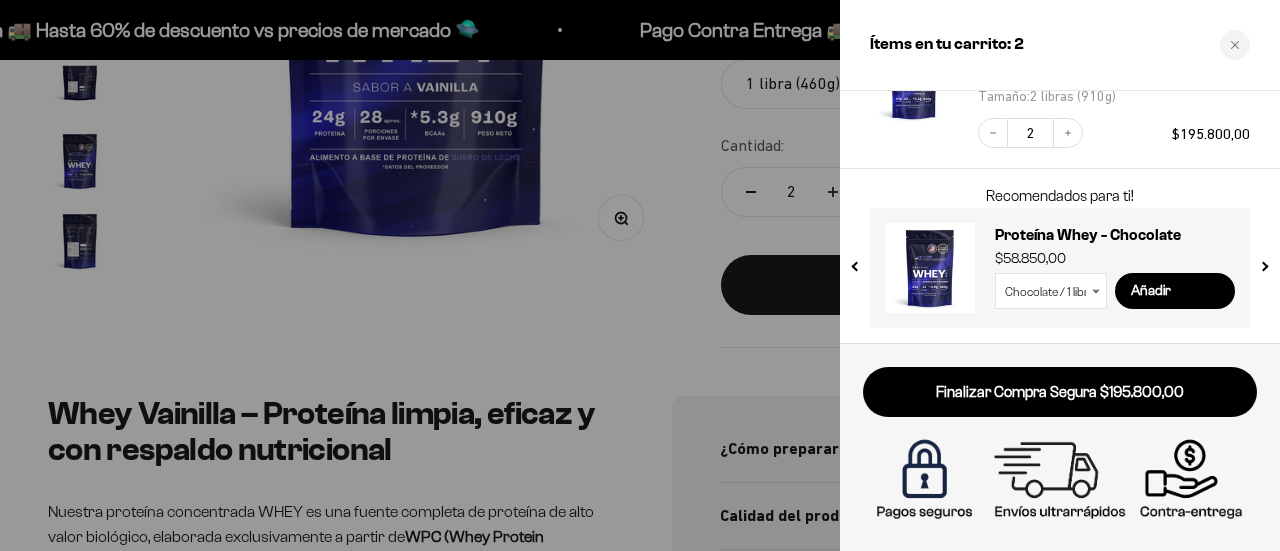 click at bounding box center (640, 275) 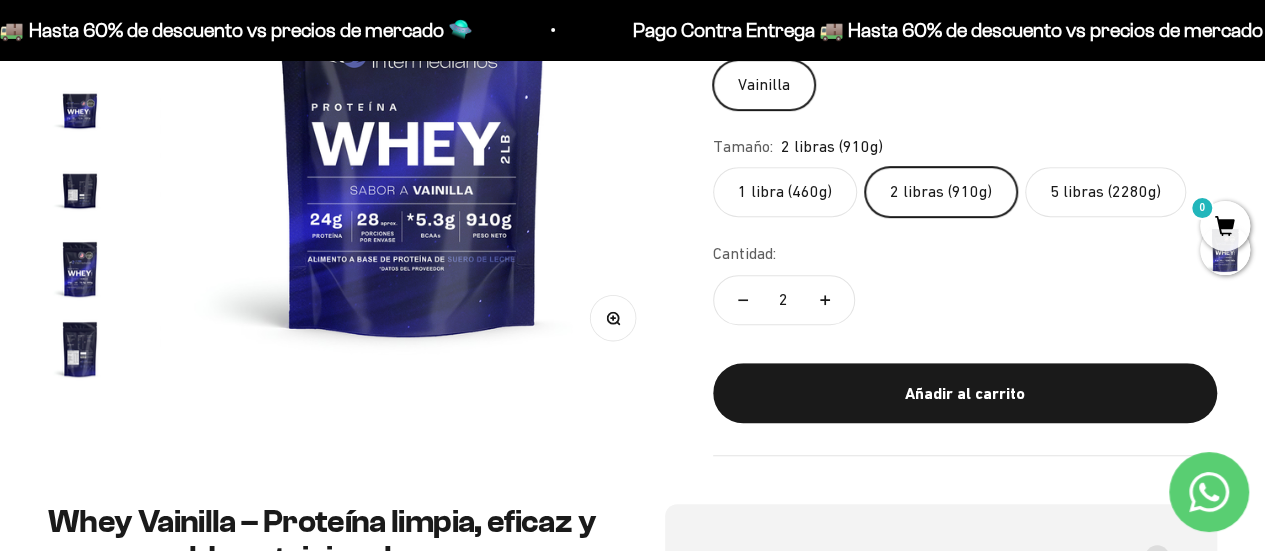 scroll, scrollTop: 200, scrollLeft: 0, axis: vertical 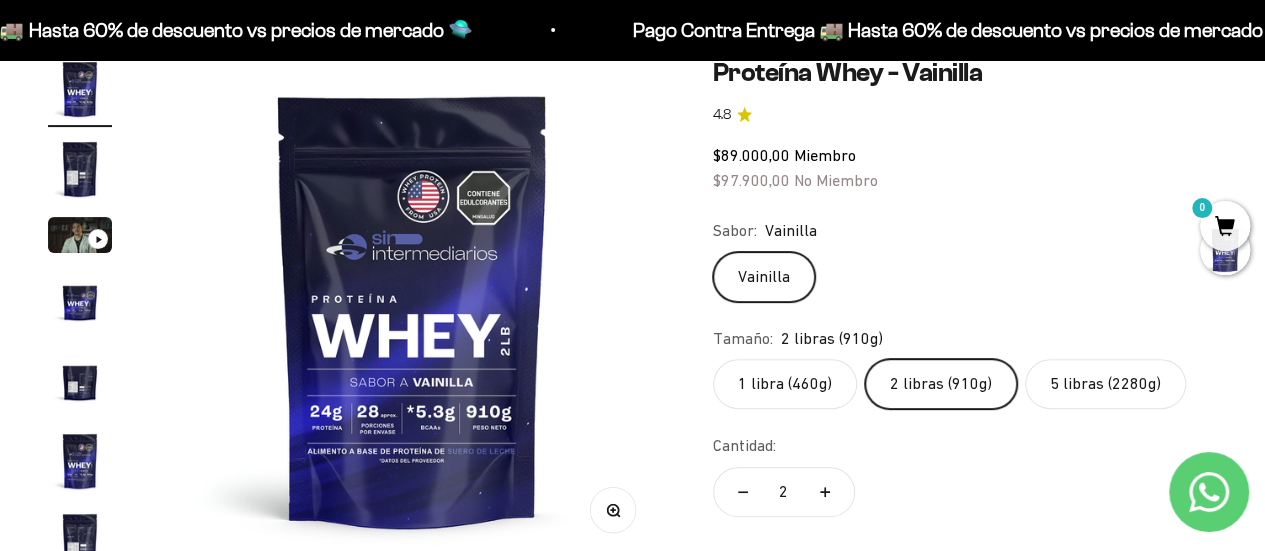 click 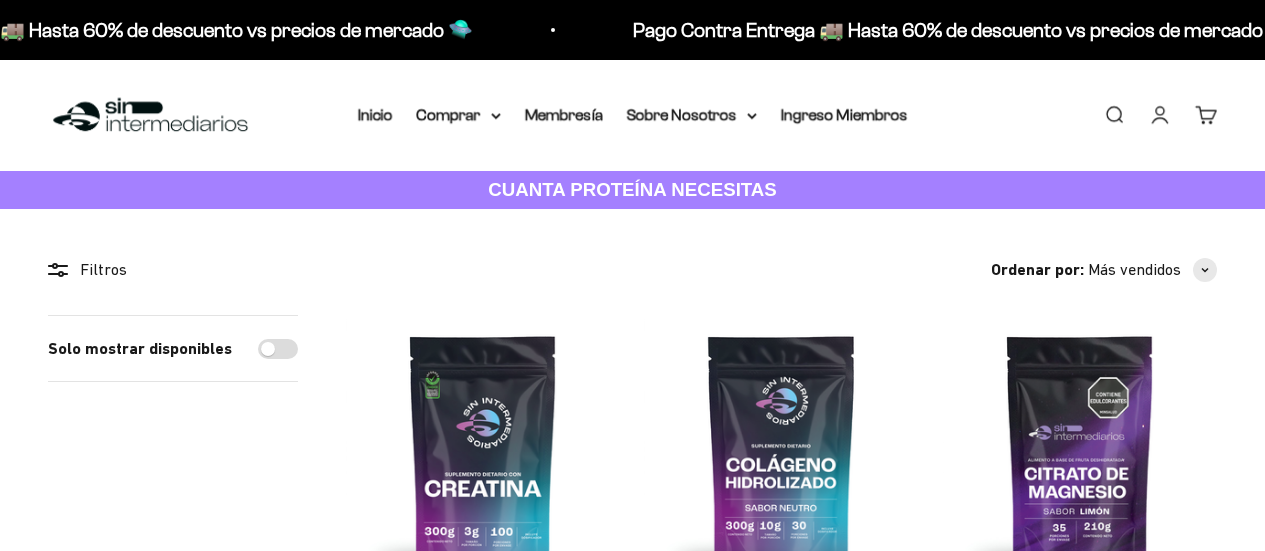 click at bounding box center [781, 2264] 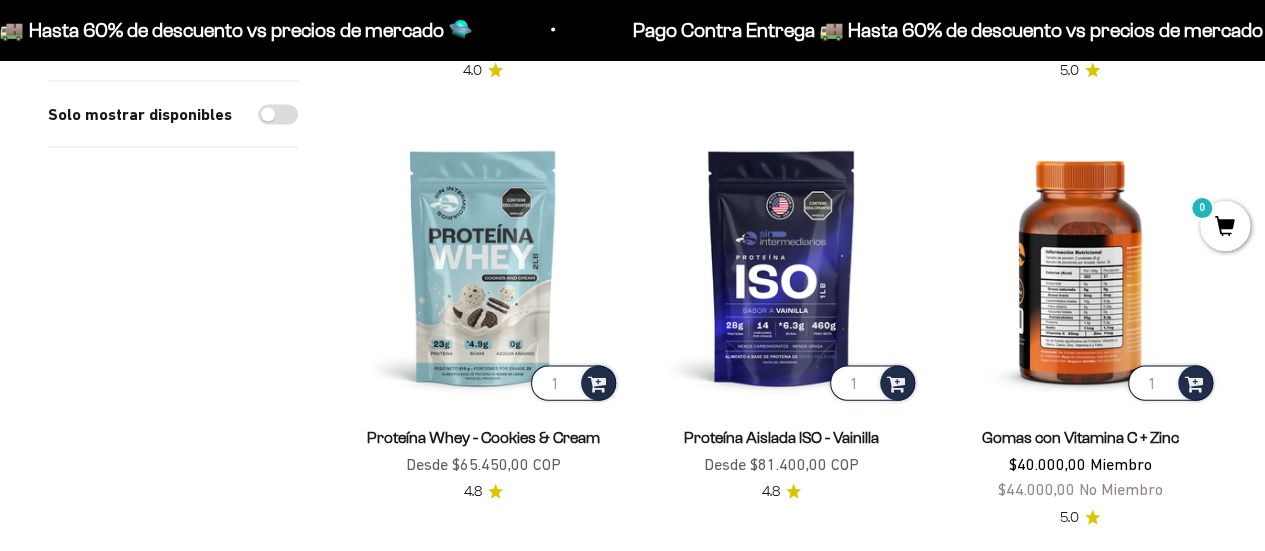 scroll, scrollTop: 1997, scrollLeft: 0, axis: vertical 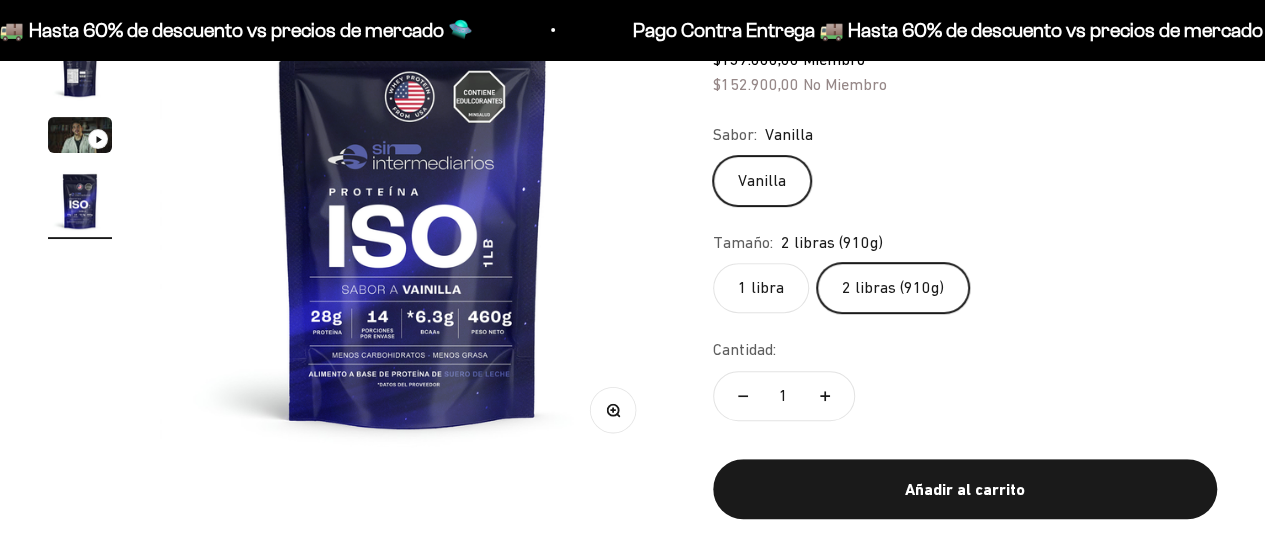 click on "Añadir al carrito" at bounding box center [965, 490] 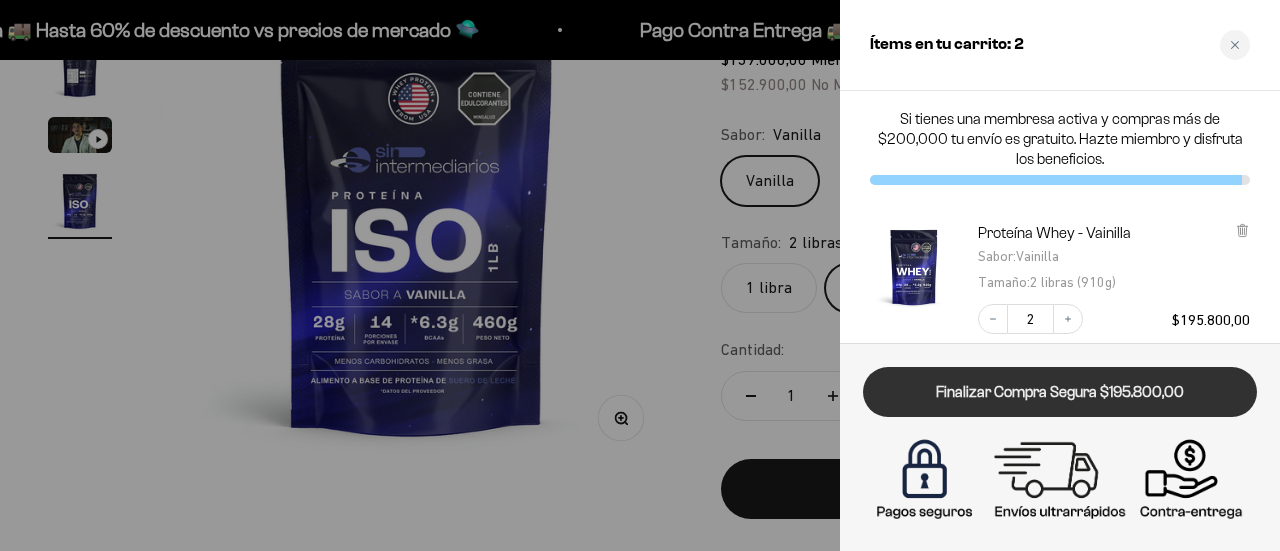 scroll, scrollTop: 300, scrollLeft: 0, axis: vertical 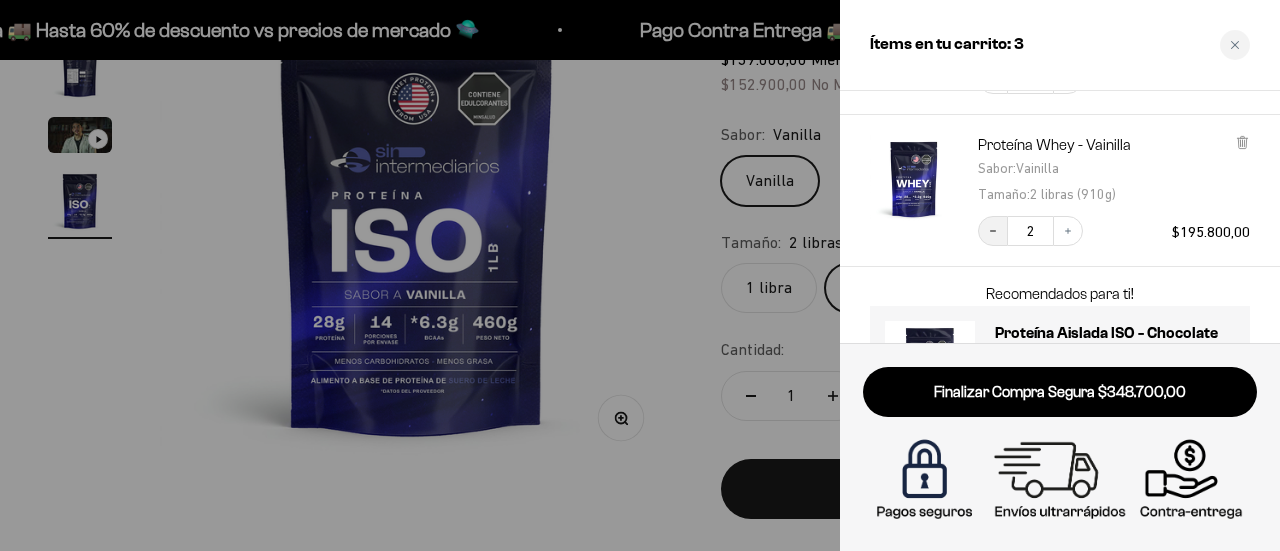 click 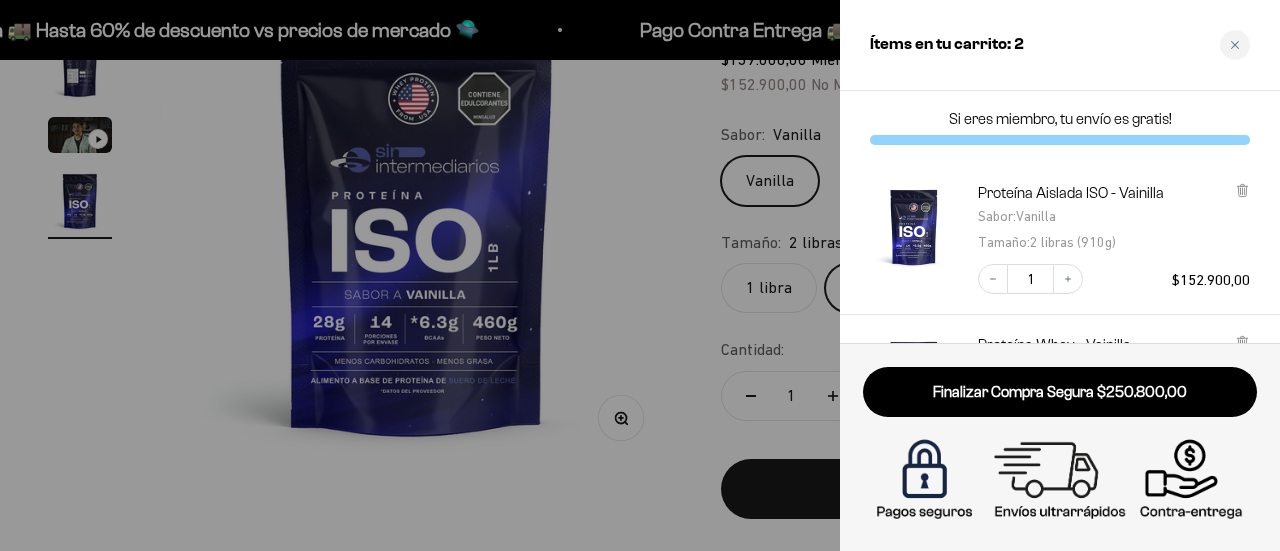 scroll, scrollTop: 298, scrollLeft: 0, axis: vertical 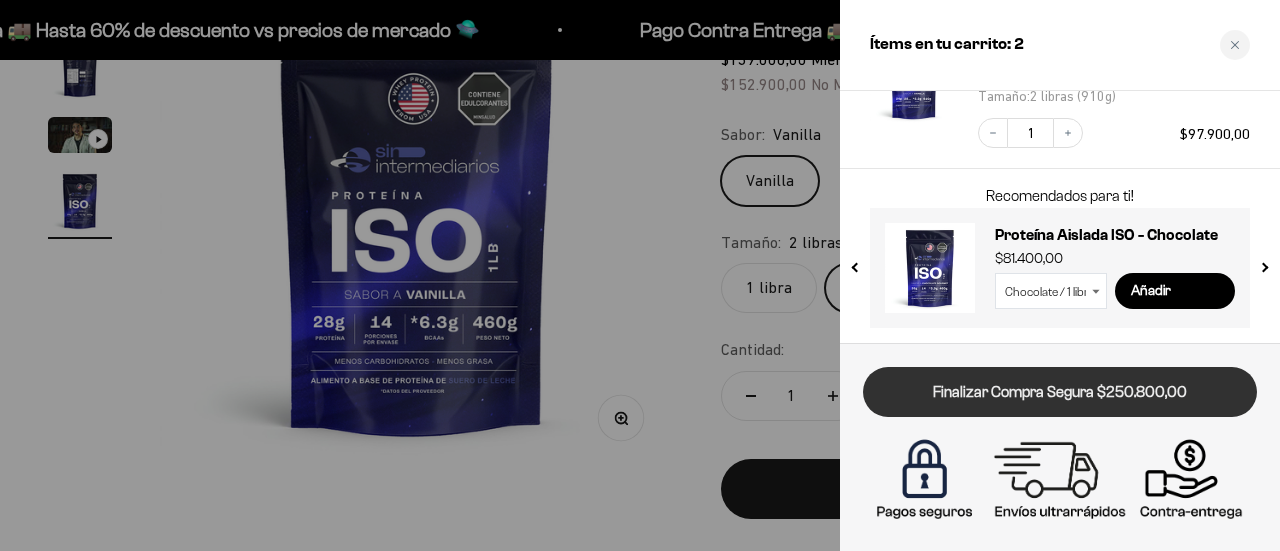 click on "Finalizar Compra Segura $250.800,00" at bounding box center [1060, 392] 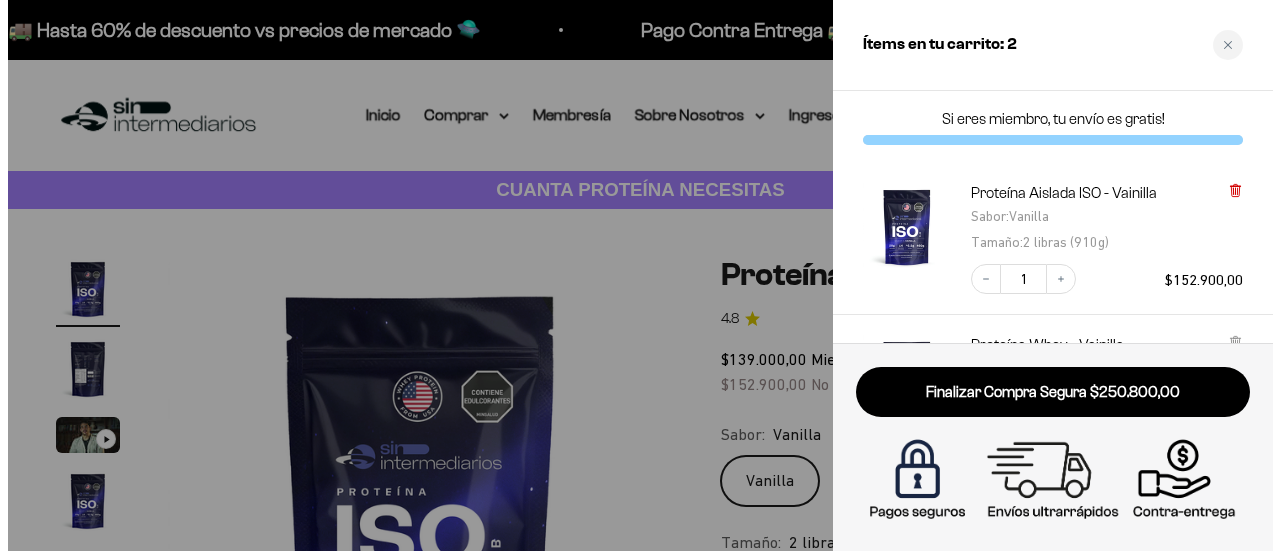 scroll, scrollTop: 0, scrollLeft: 0, axis: both 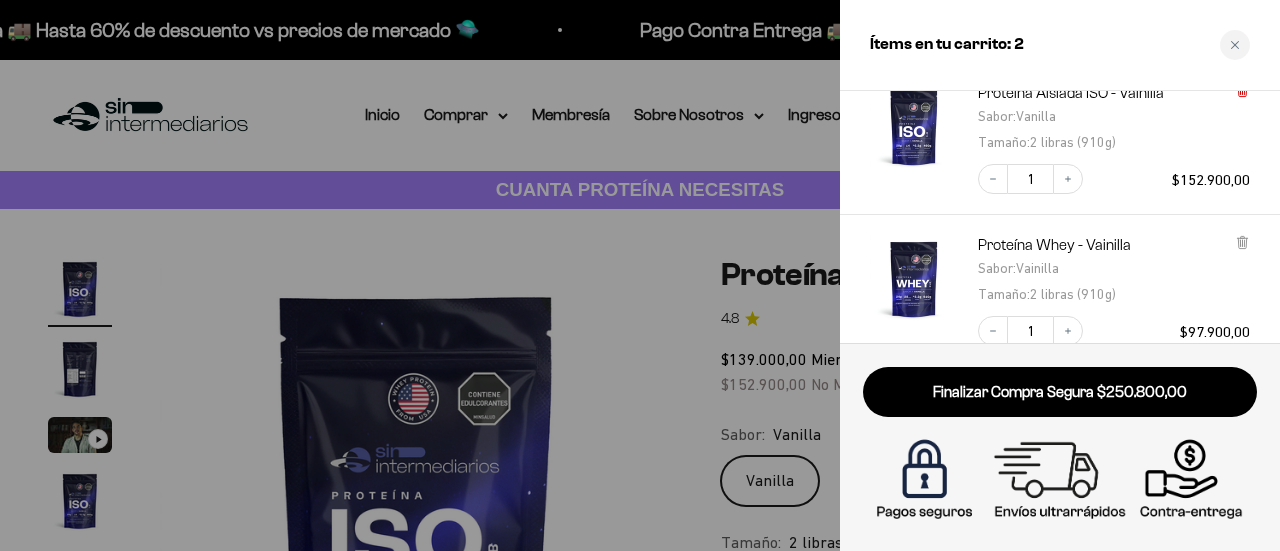 click 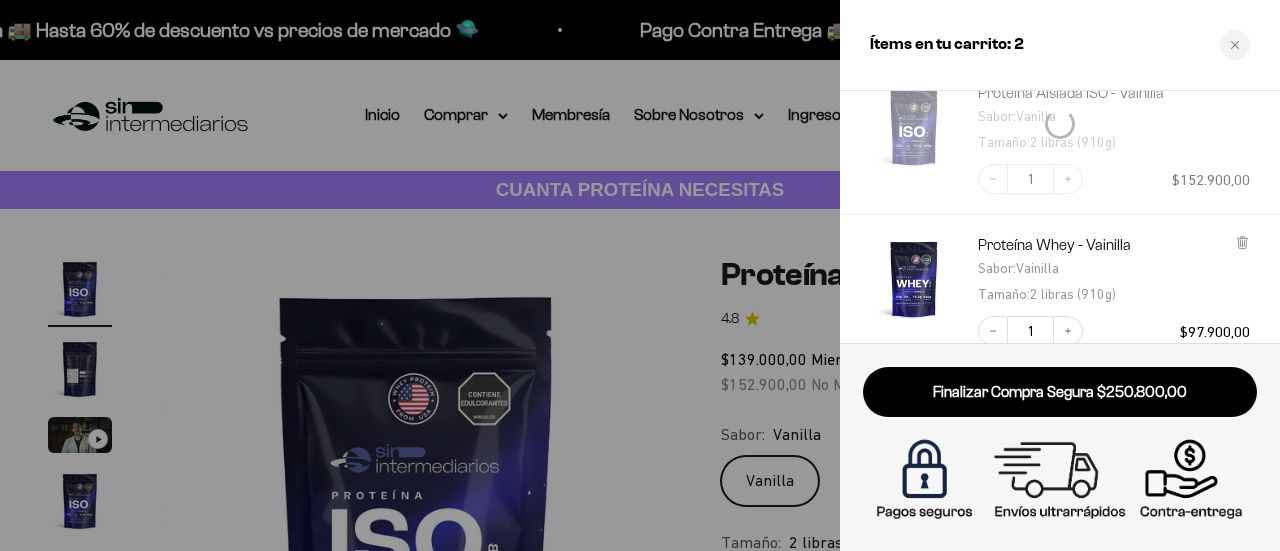 scroll, scrollTop: 100, scrollLeft: 0, axis: vertical 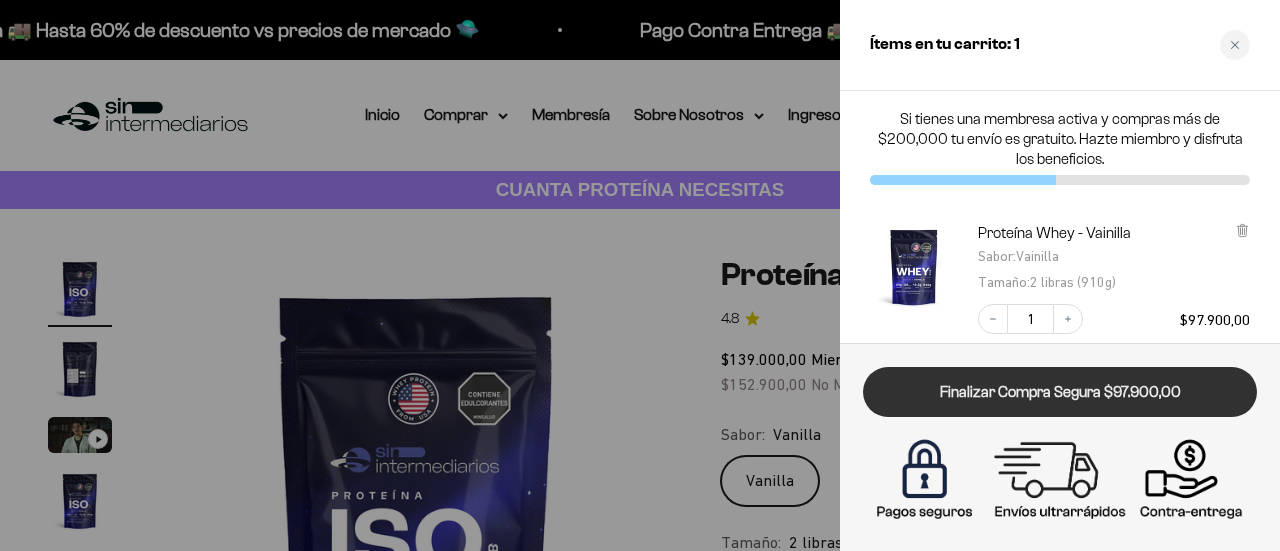 click on "Finalizar Compra Segura $97.900,00" at bounding box center [1060, 392] 